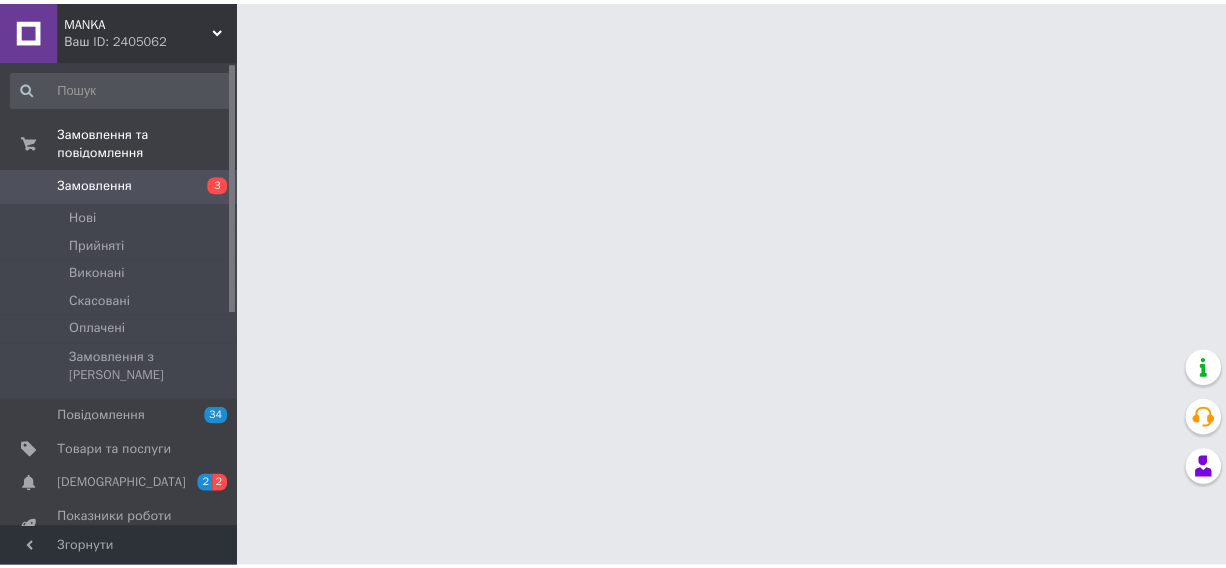 scroll, scrollTop: 0, scrollLeft: 0, axis: both 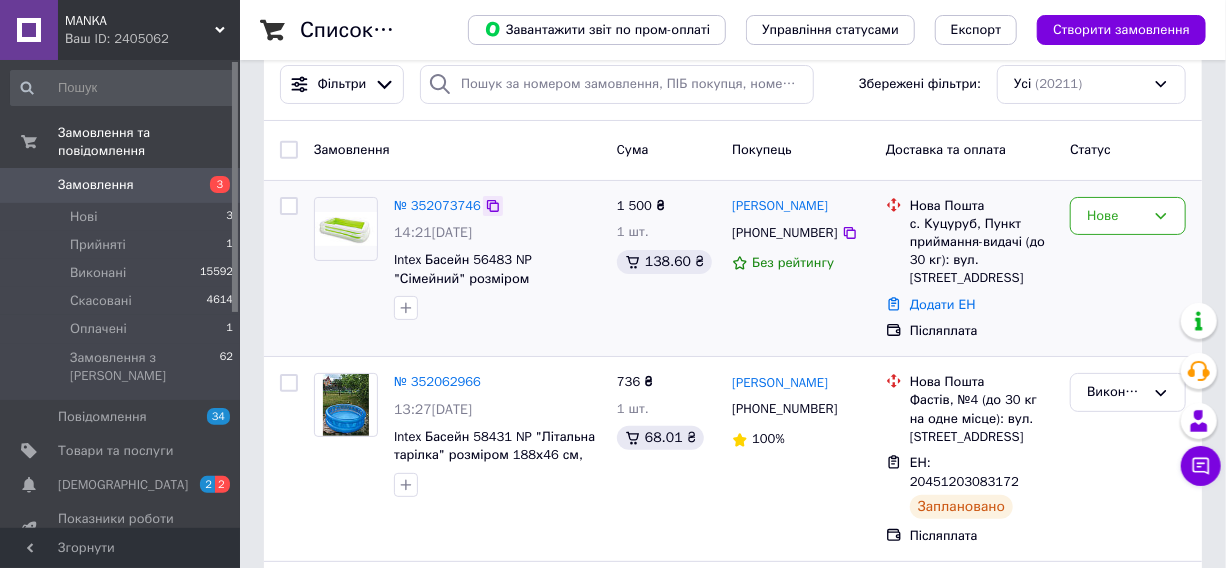 click 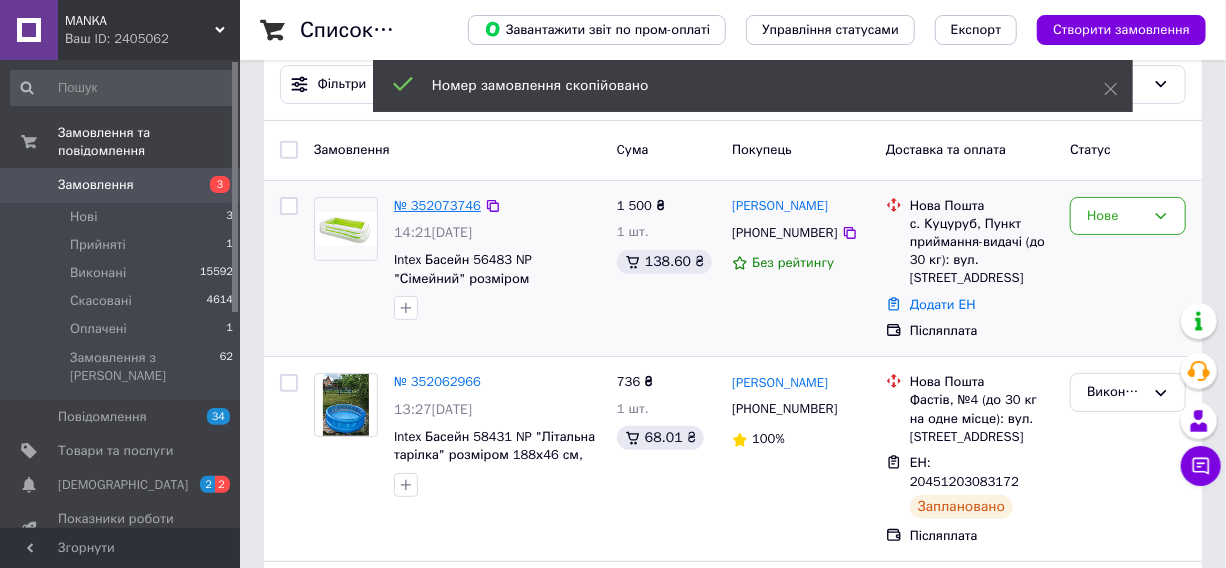 click on "№ 352073746" at bounding box center (437, 205) 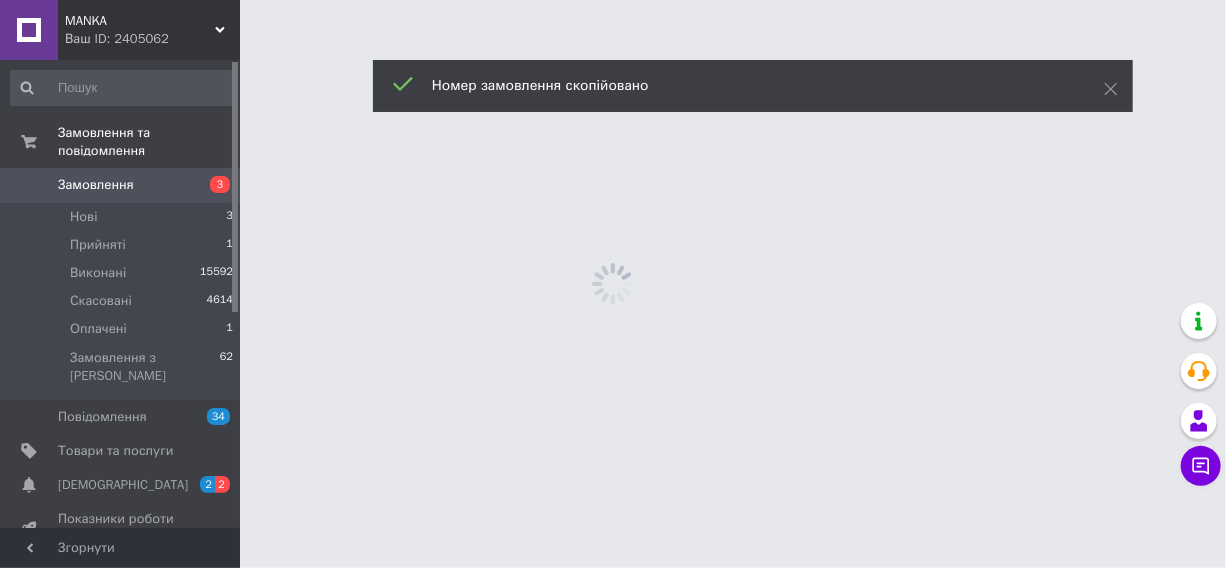 scroll, scrollTop: 0, scrollLeft: 0, axis: both 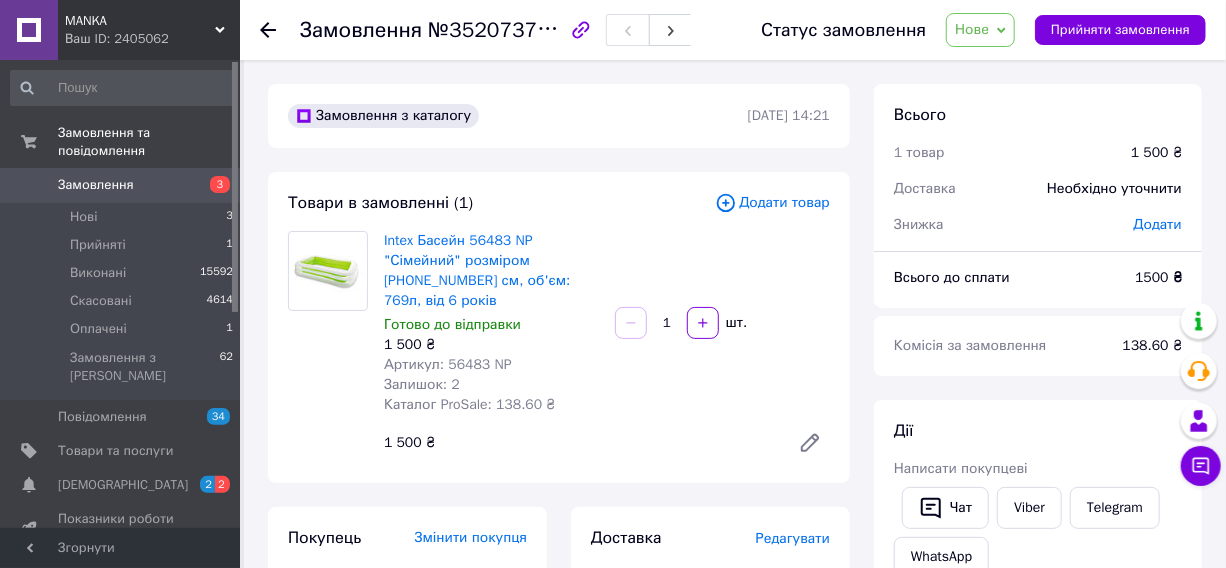 click on "Замовлення" at bounding box center [96, 185] 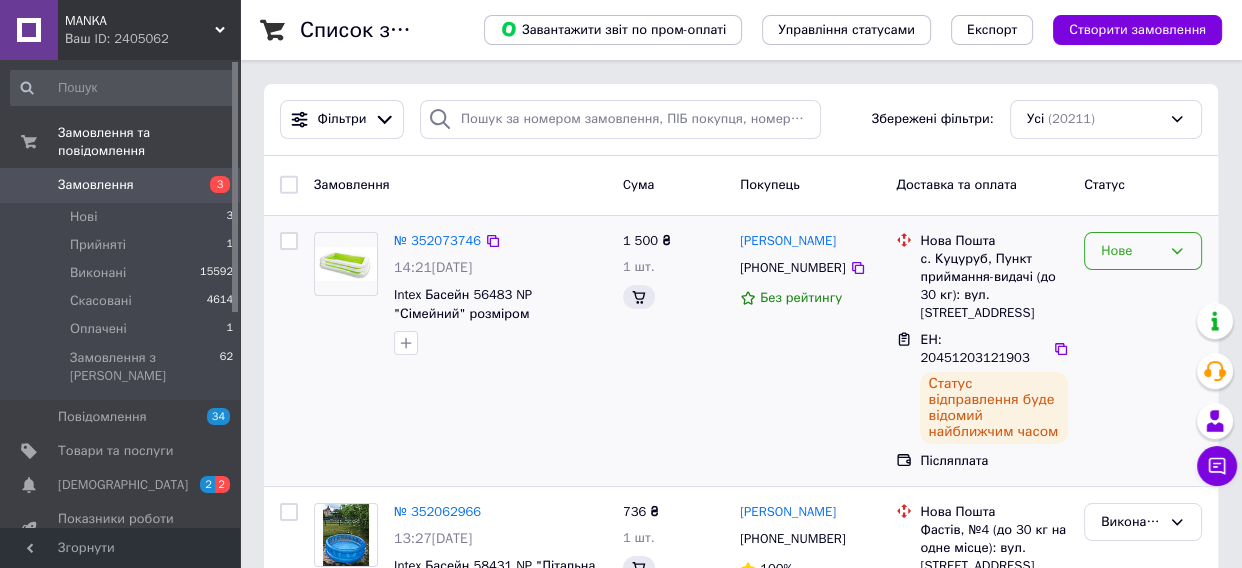 click on "Нове" at bounding box center (1143, 251) 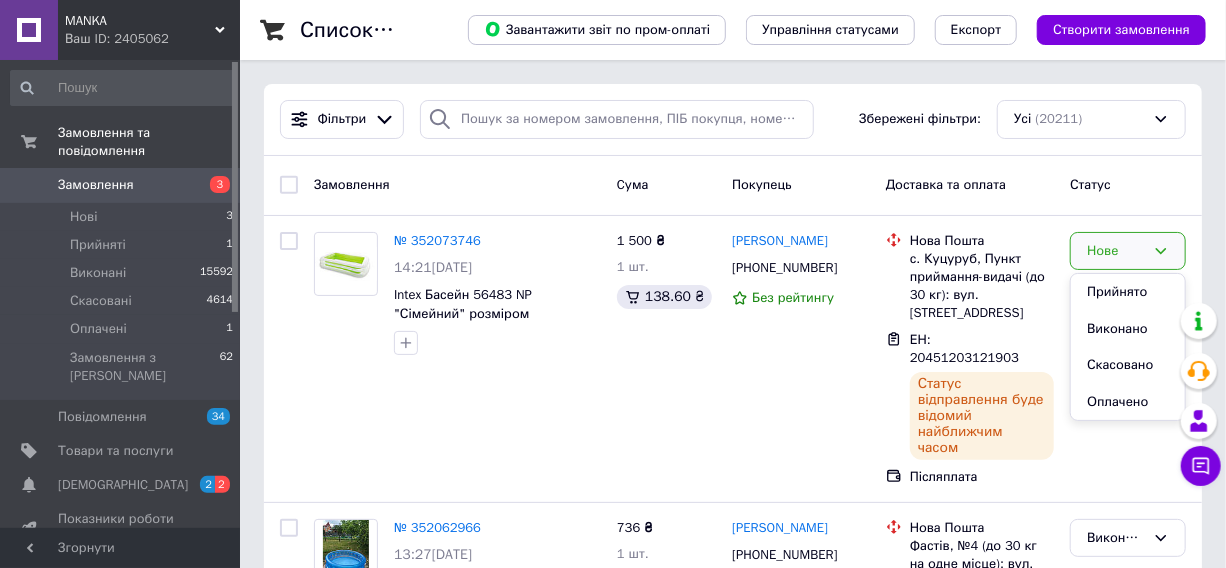click on "Виконано" at bounding box center (1128, 329) 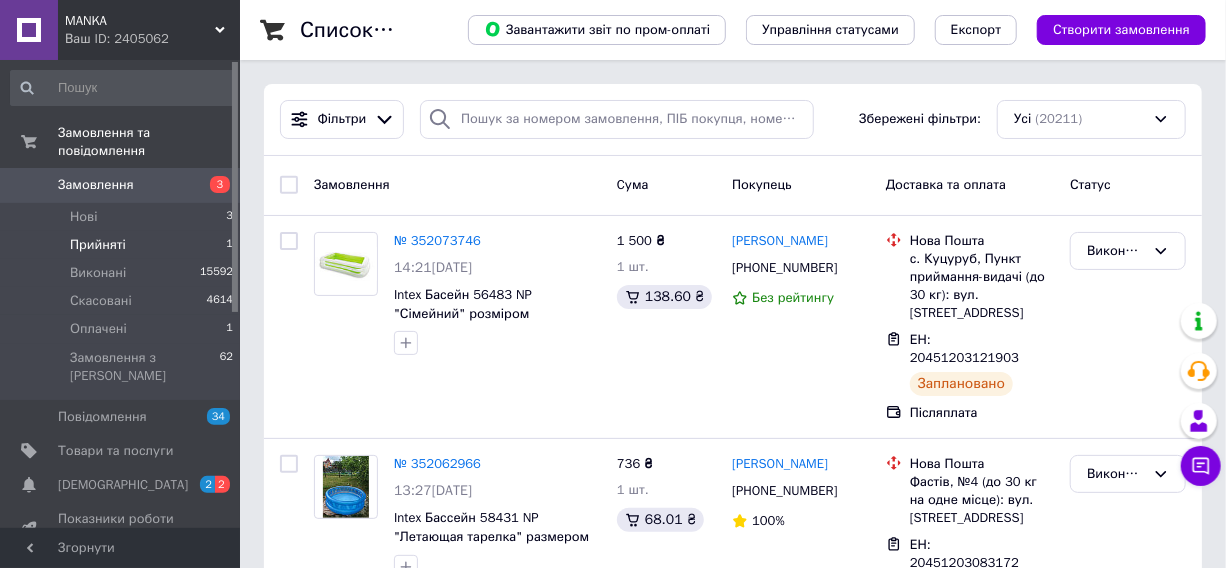 click on "Прийняті" at bounding box center [98, 245] 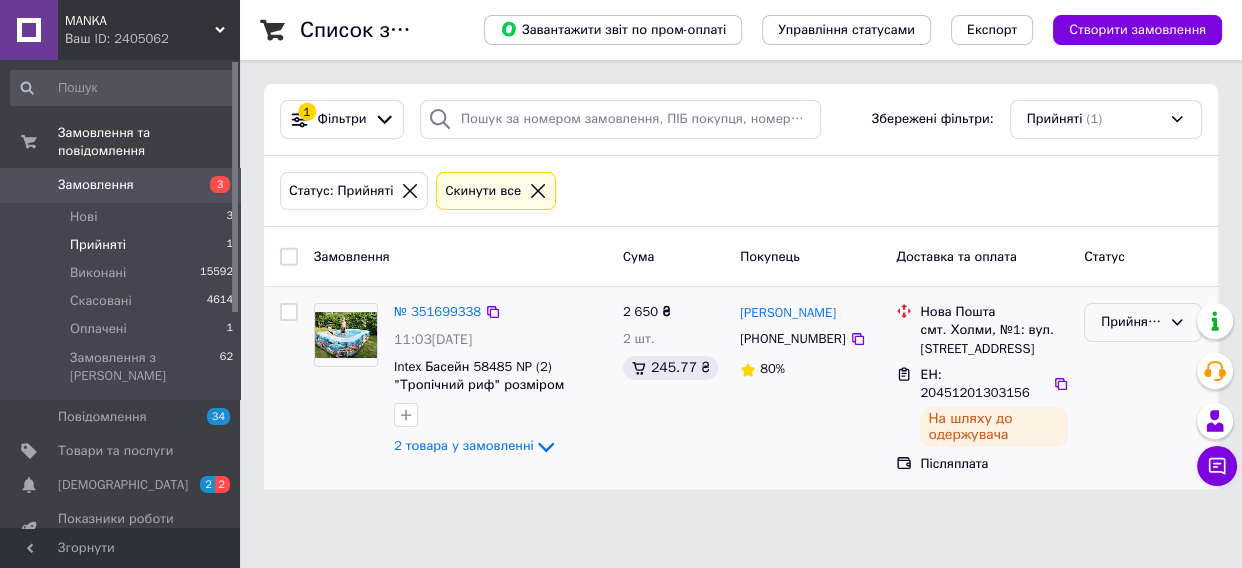 click on "Прийнято" at bounding box center [1131, 322] 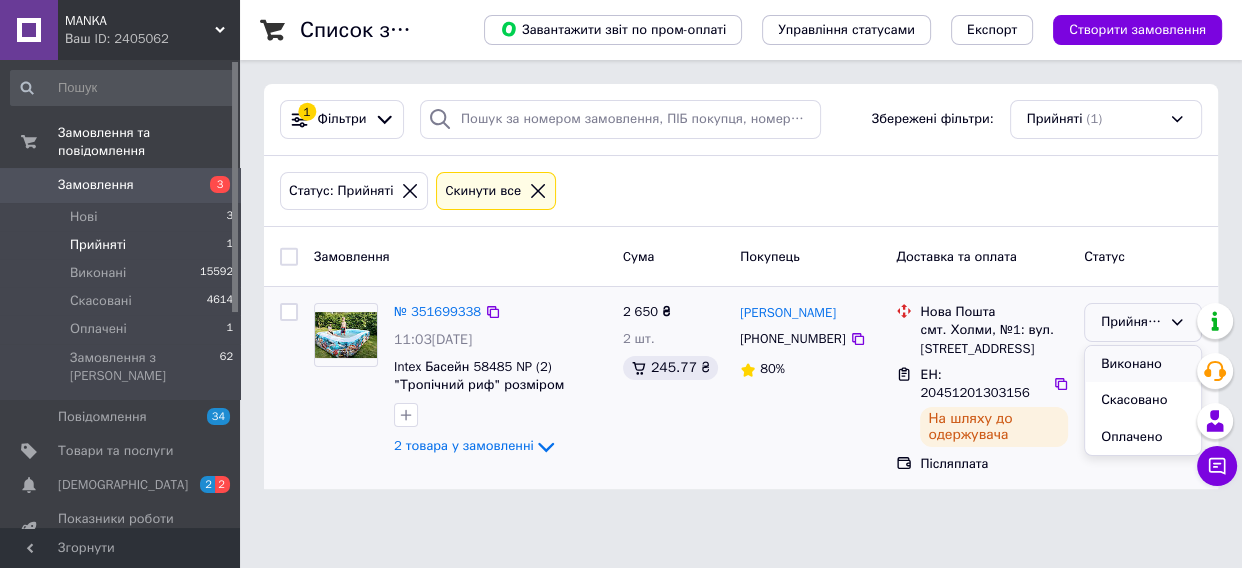 click on "Виконано" at bounding box center [1143, 364] 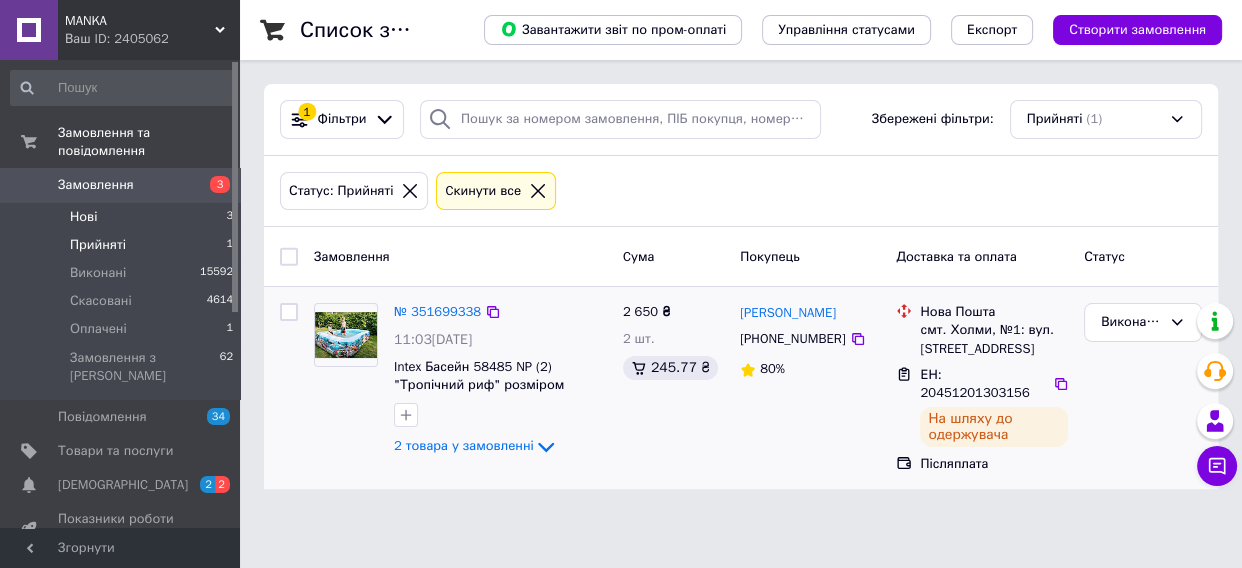 click on "Нові 3" at bounding box center (122, 217) 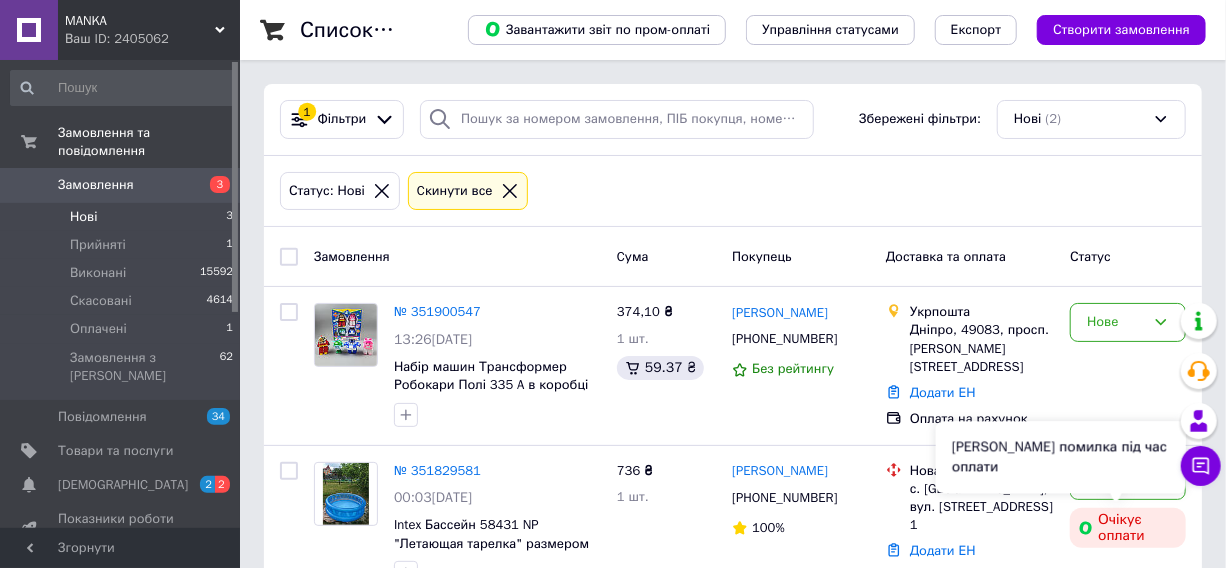 click on "Сталася помилка під час оплати" at bounding box center (1061, 457) 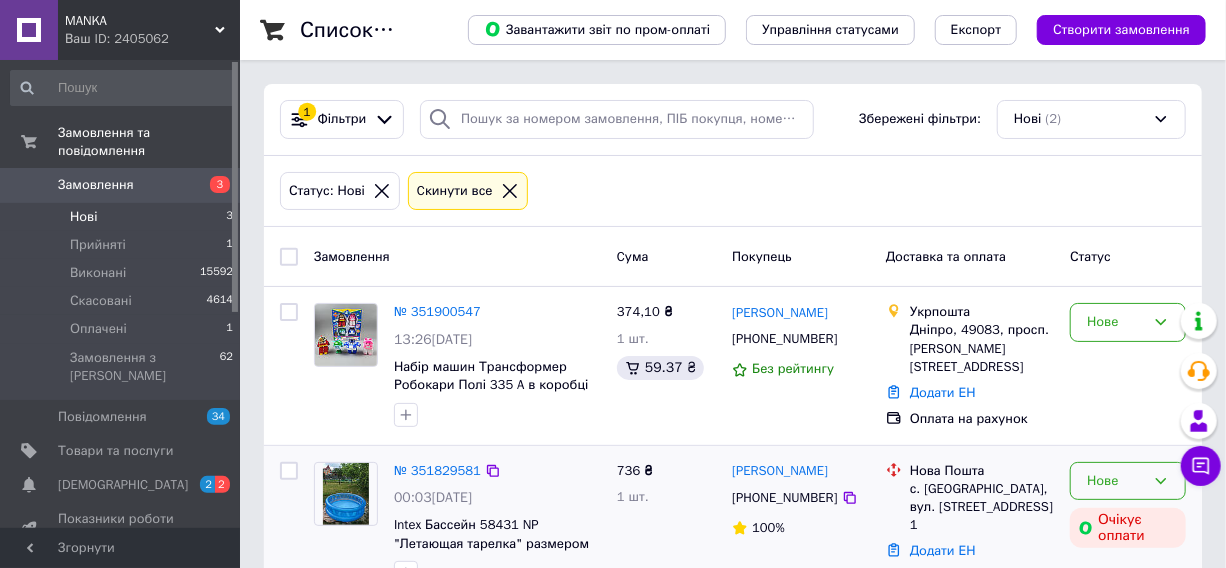 click on "Нове" at bounding box center [1128, 481] 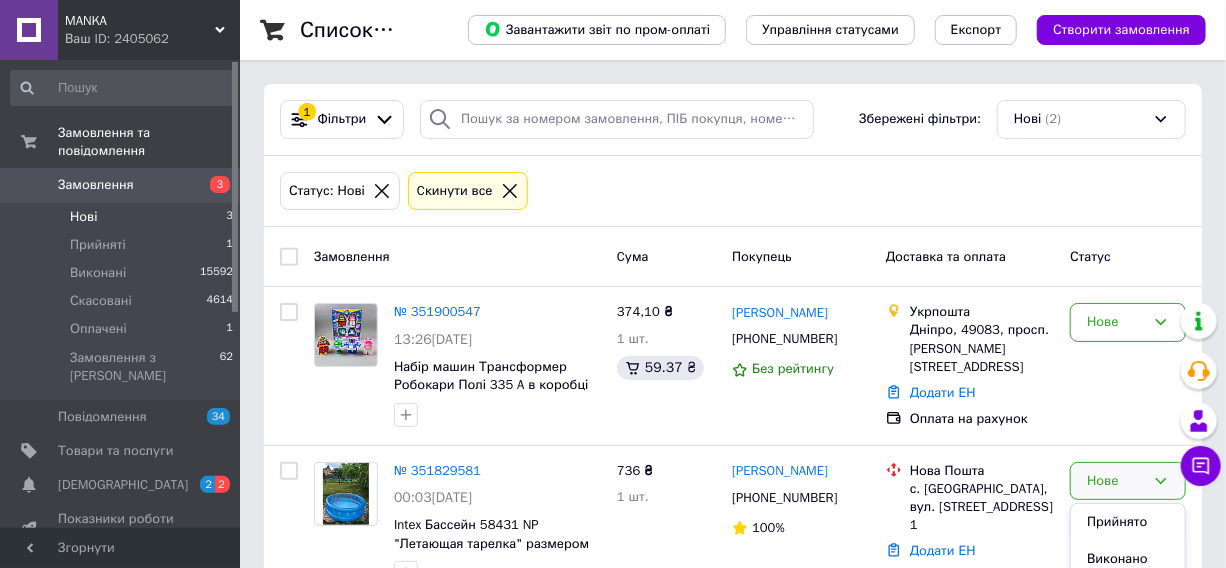 scroll, scrollTop: 80, scrollLeft: 0, axis: vertical 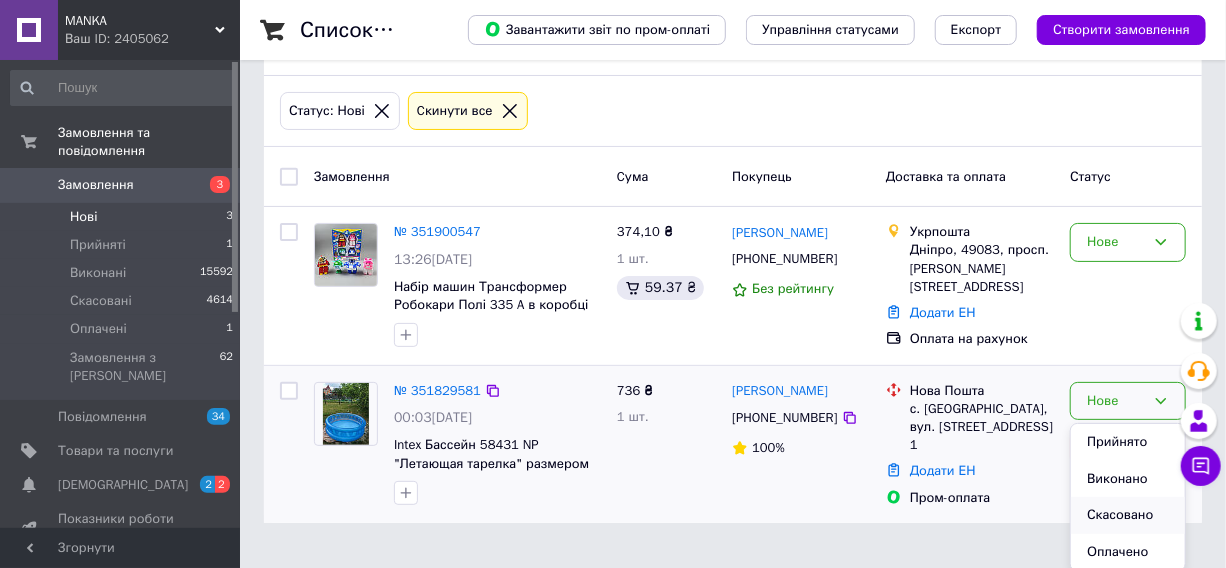 click on "Скасовано" at bounding box center (1128, 515) 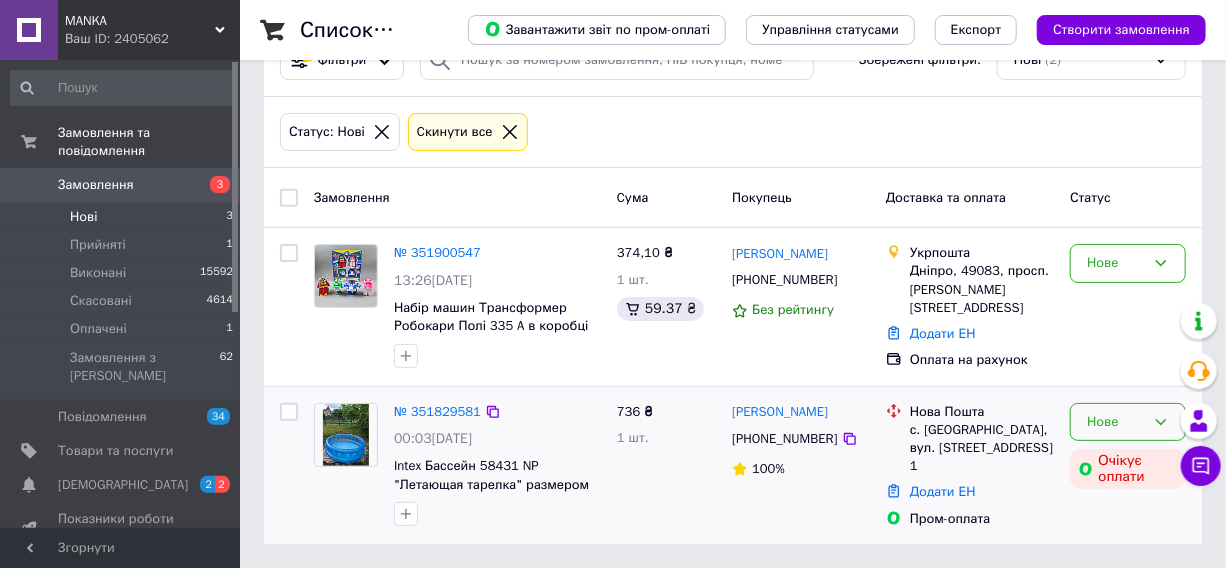 scroll, scrollTop: 56, scrollLeft: 0, axis: vertical 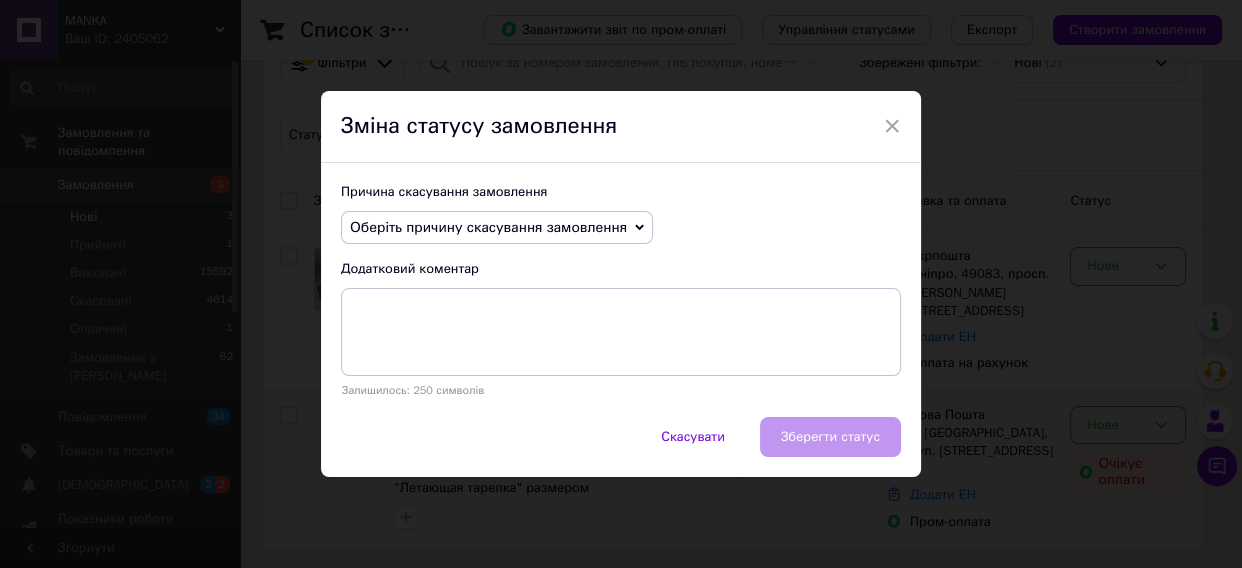 click on "Оберіть причину скасування замовлення" at bounding box center (497, 228) 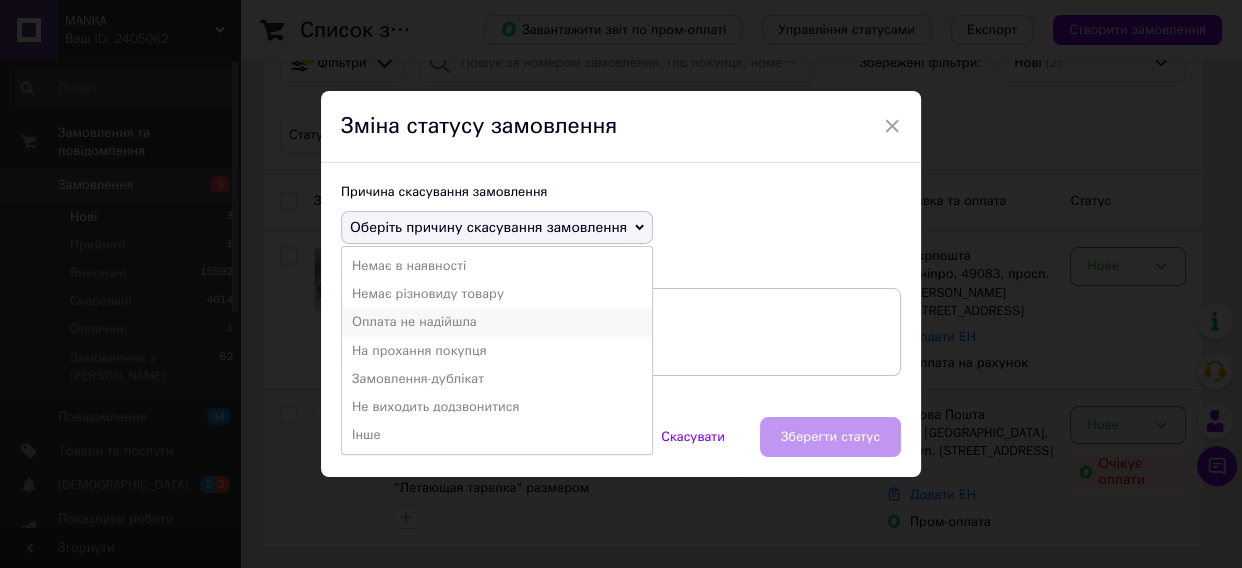 click on "Оплата не надійшла" at bounding box center (497, 322) 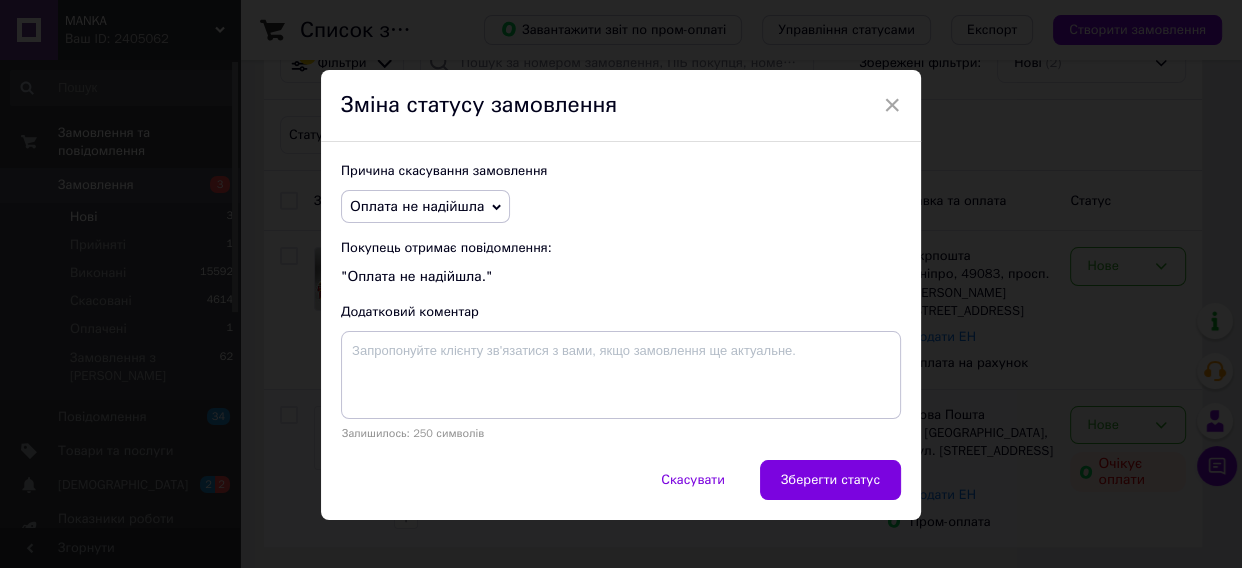 click on "Зберегти статус" at bounding box center (830, 480) 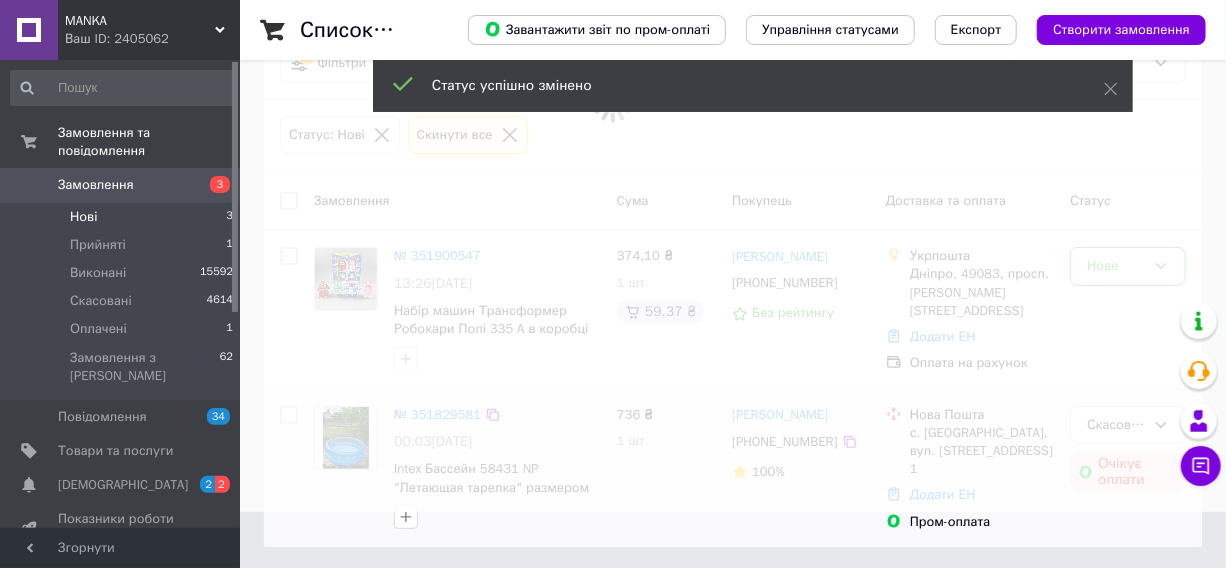 scroll, scrollTop: 54, scrollLeft: 0, axis: vertical 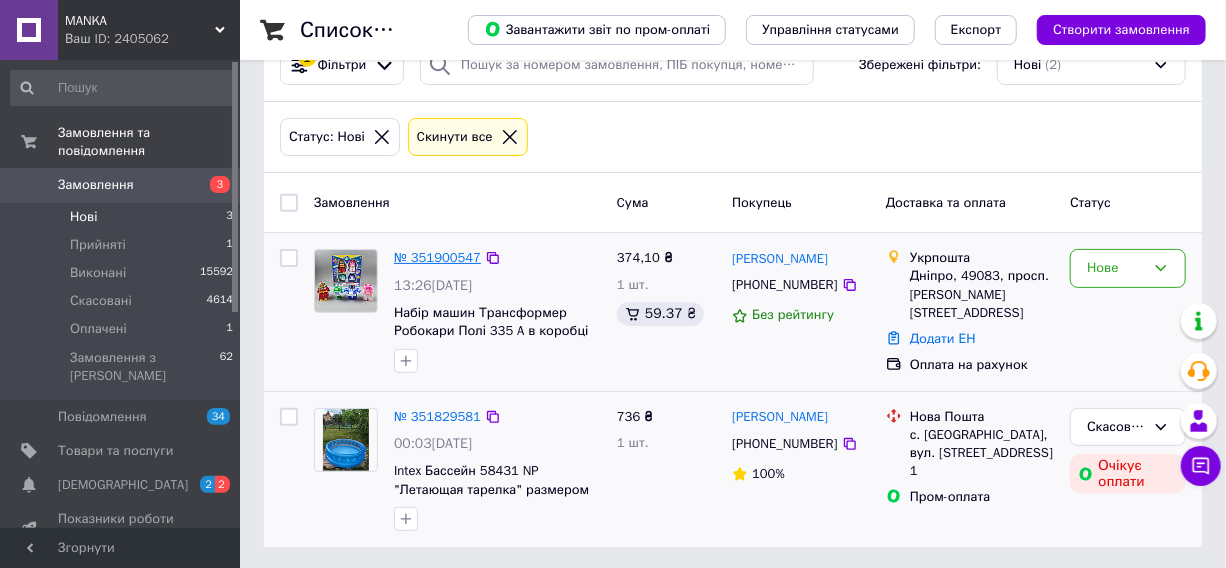 click on "№ 351900547" at bounding box center (437, 257) 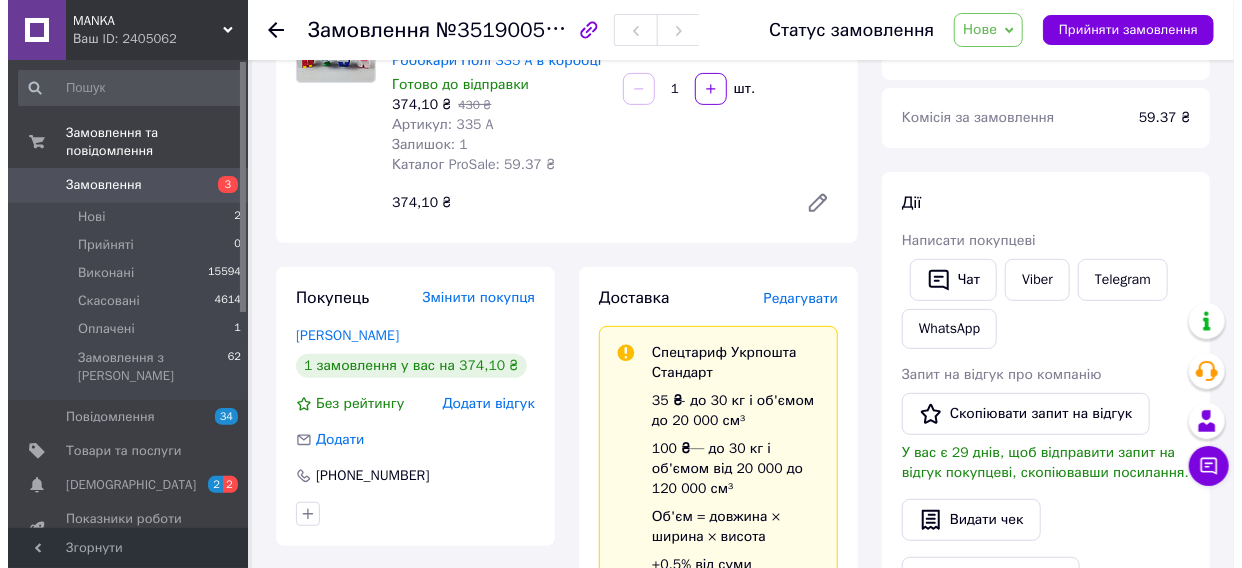 scroll, scrollTop: 250, scrollLeft: 0, axis: vertical 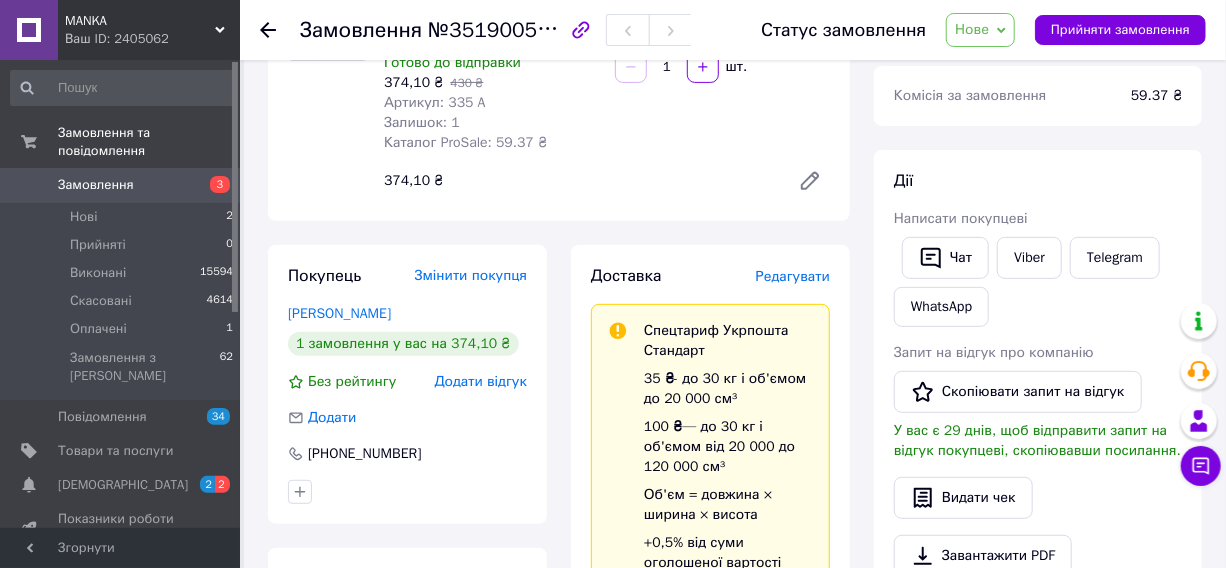 click on "Редагувати" at bounding box center (793, 276) 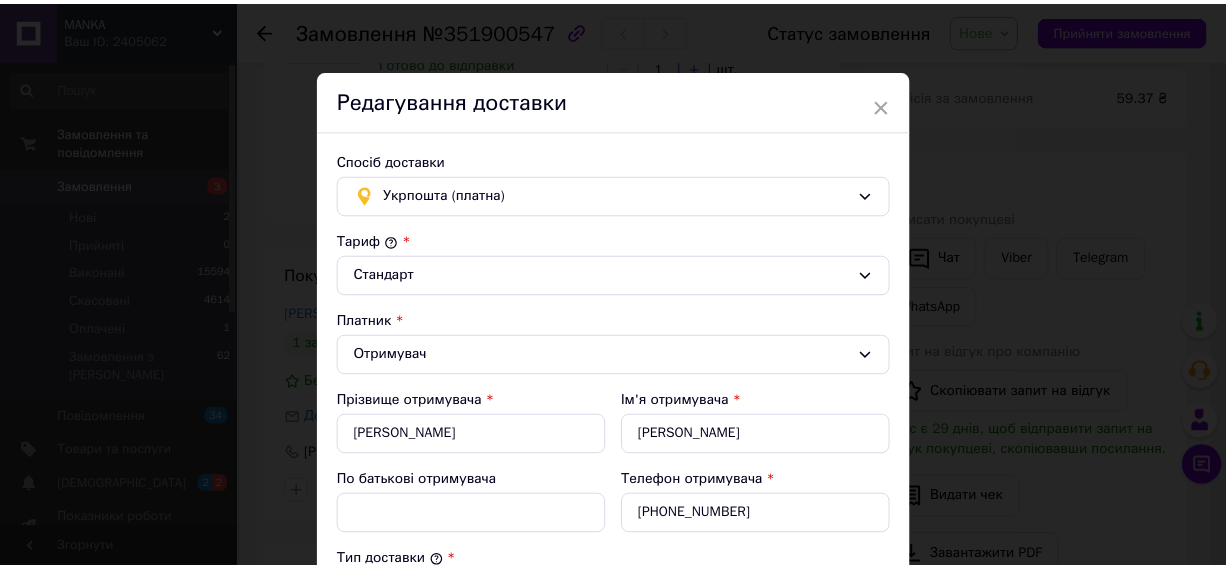 scroll, scrollTop: 752, scrollLeft: 0, axis: vertical 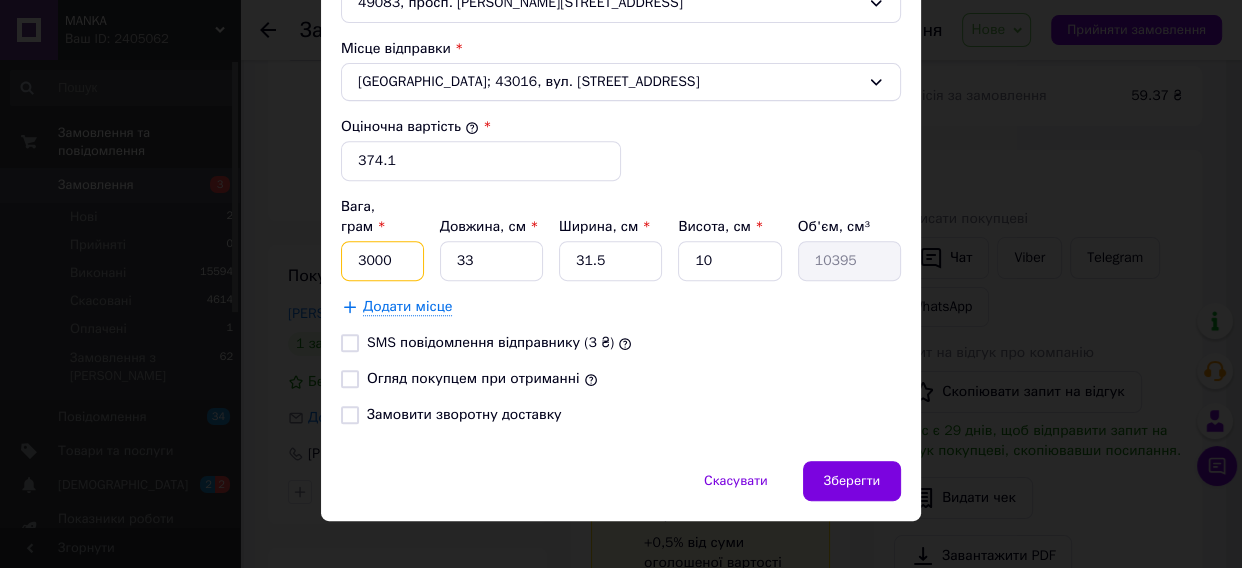 click on "3000" at bounding box center [382, 261] 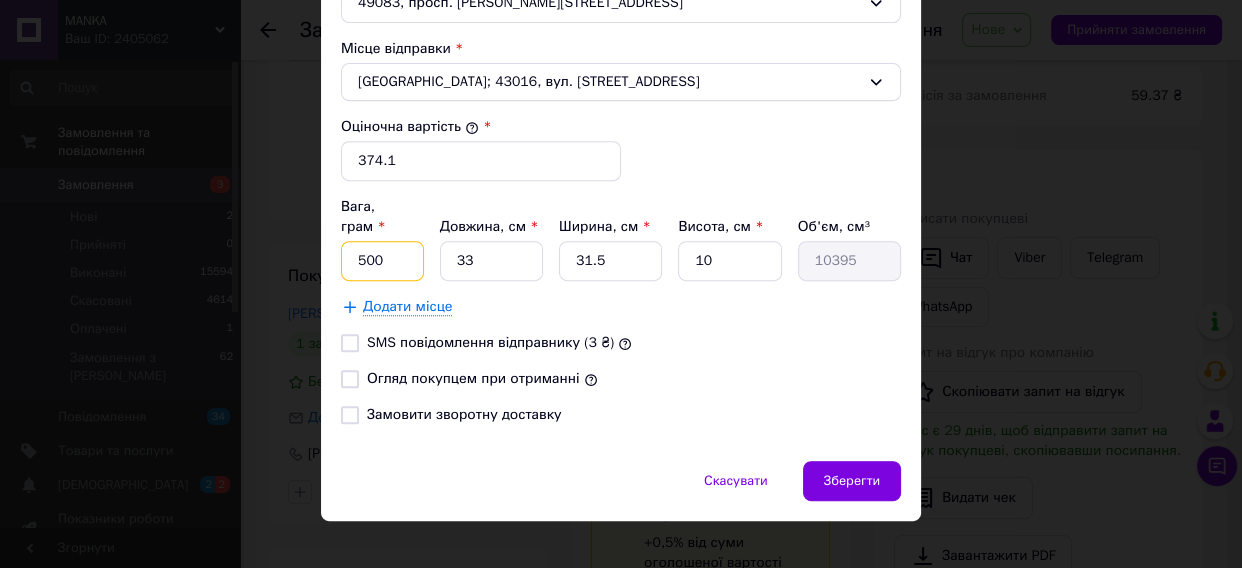 type on "500" 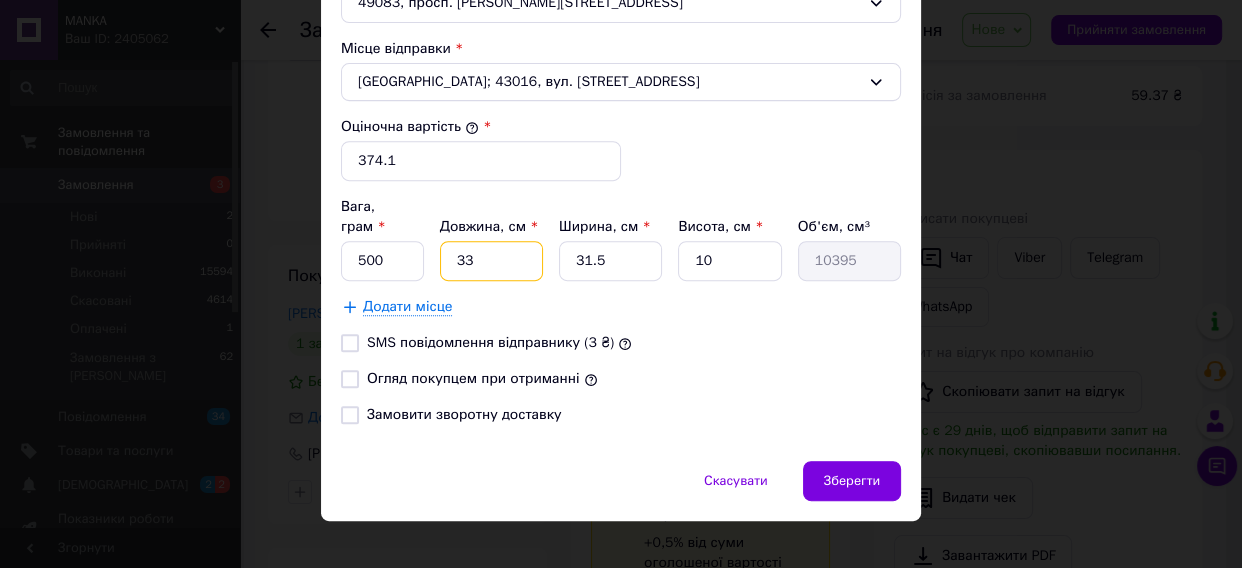 click on "33" at bounding box center (491, 261) 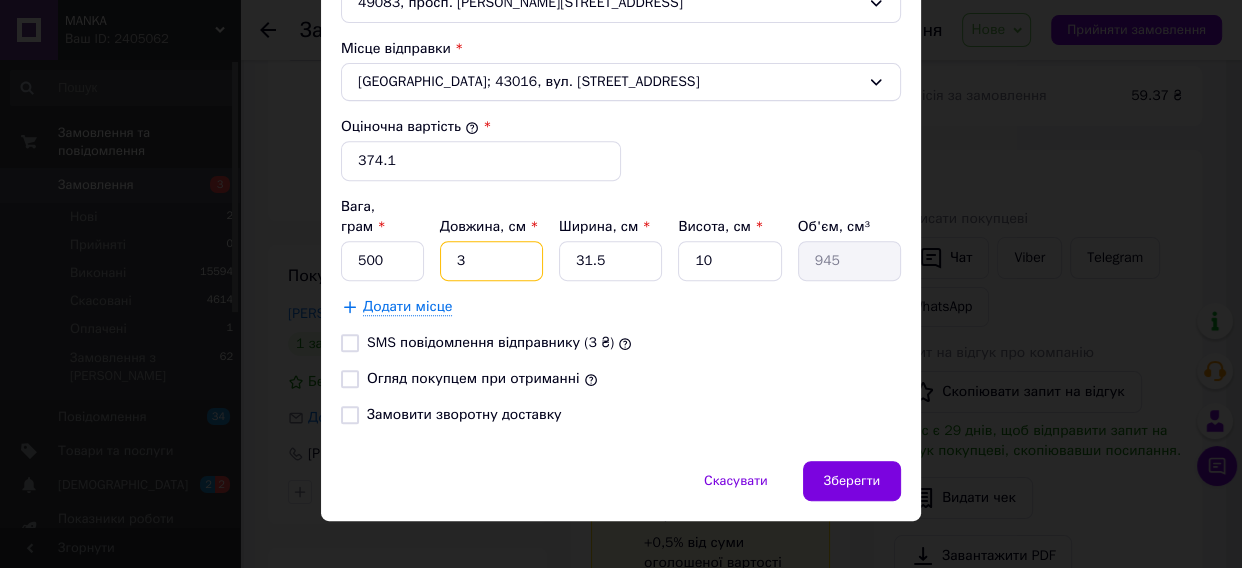 type on "37" 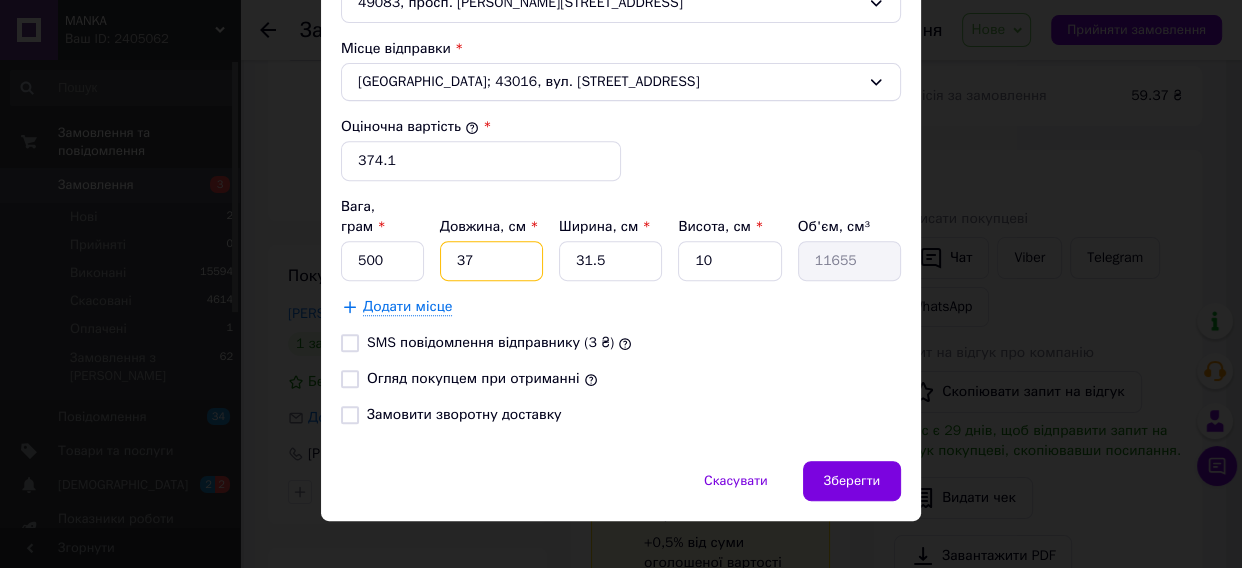 type on "37" 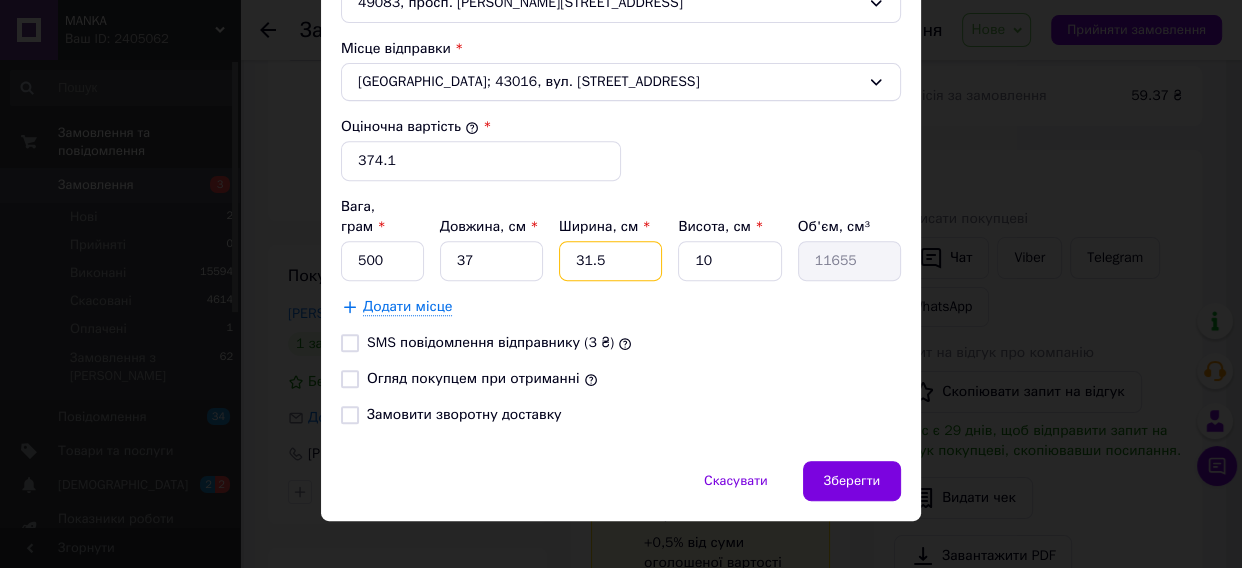 click on "31.5" at bounding box center [610, 261] 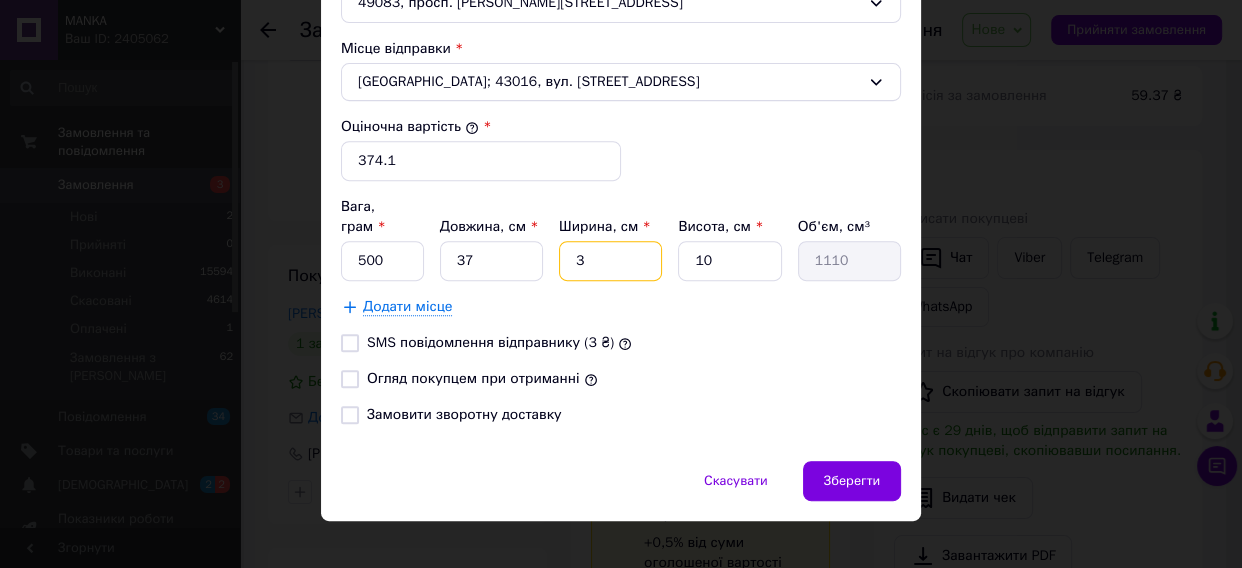 type on "32" 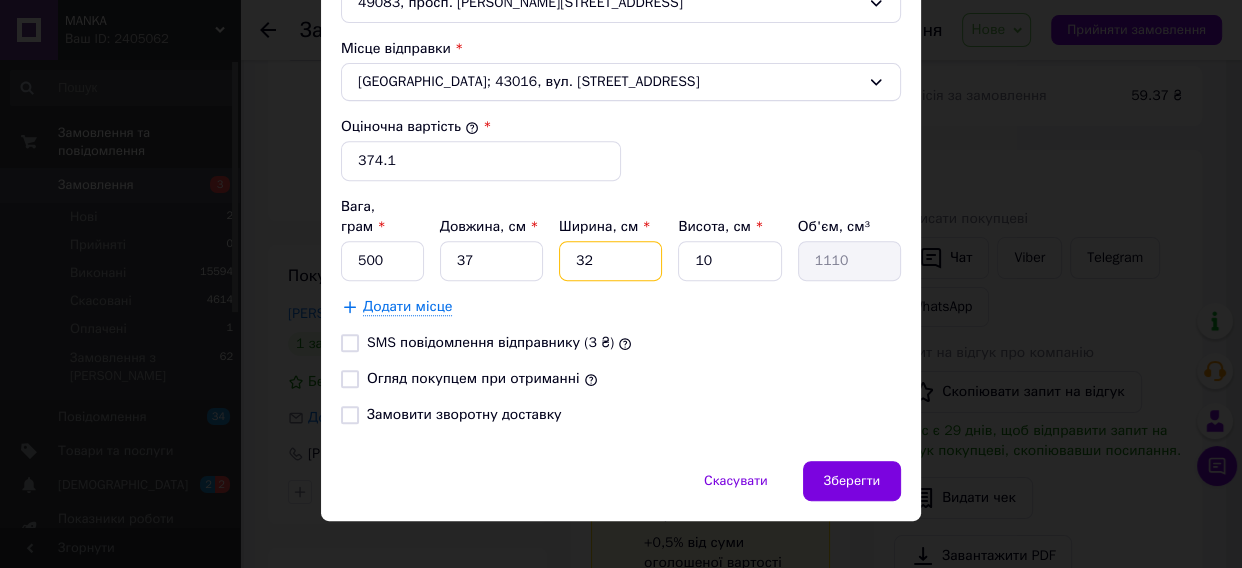 type on "11840" 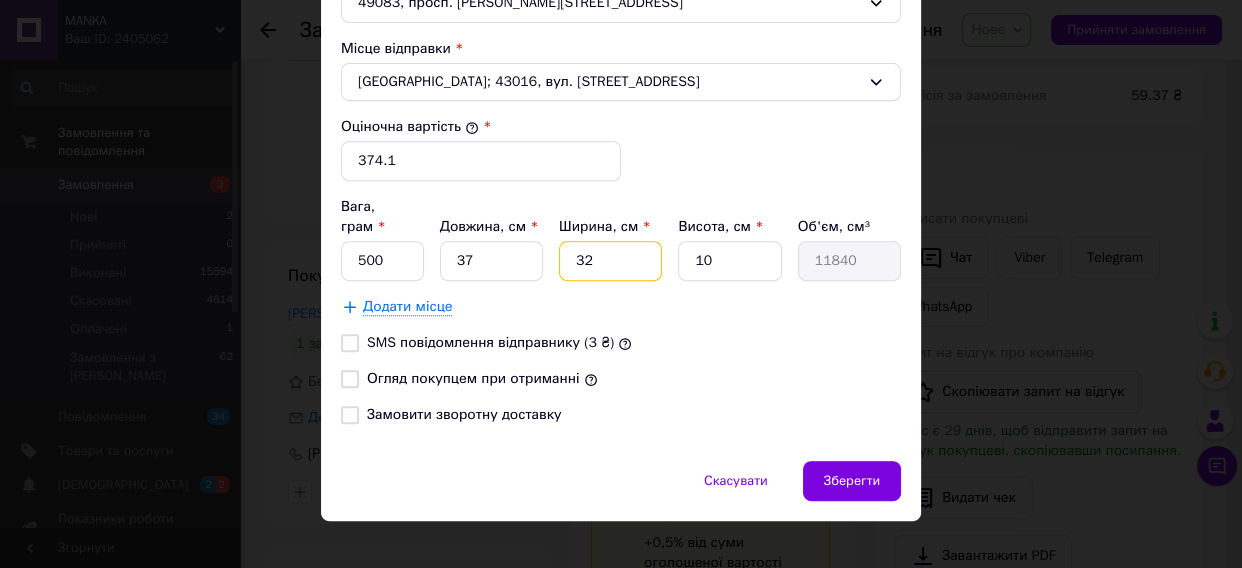type on "32" 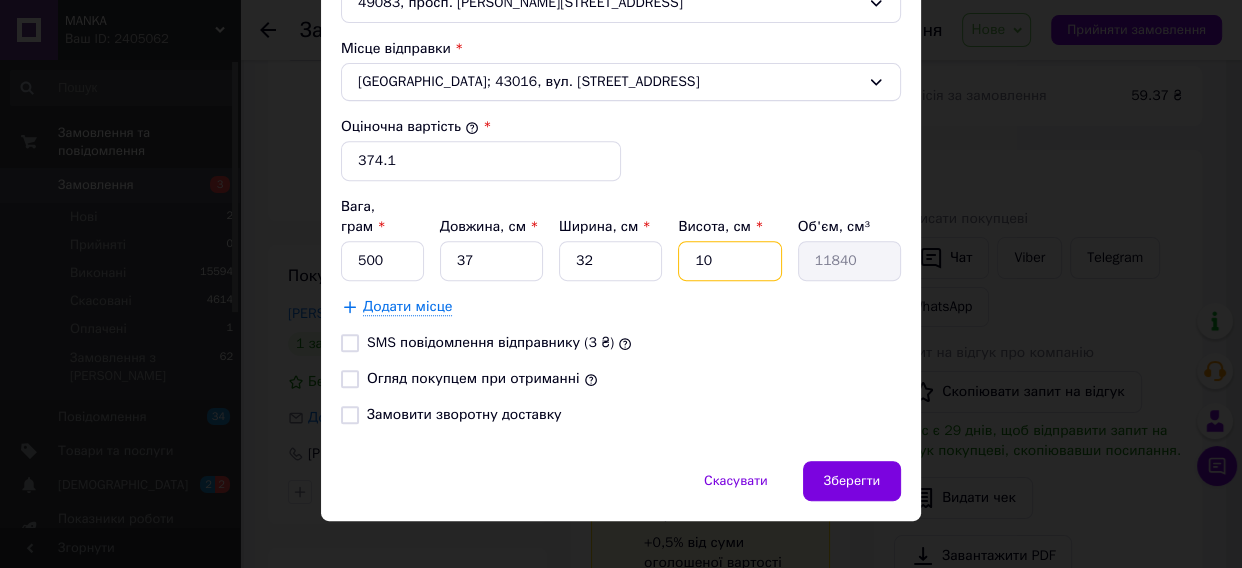 click on "10" at bounding box center (729, 261) 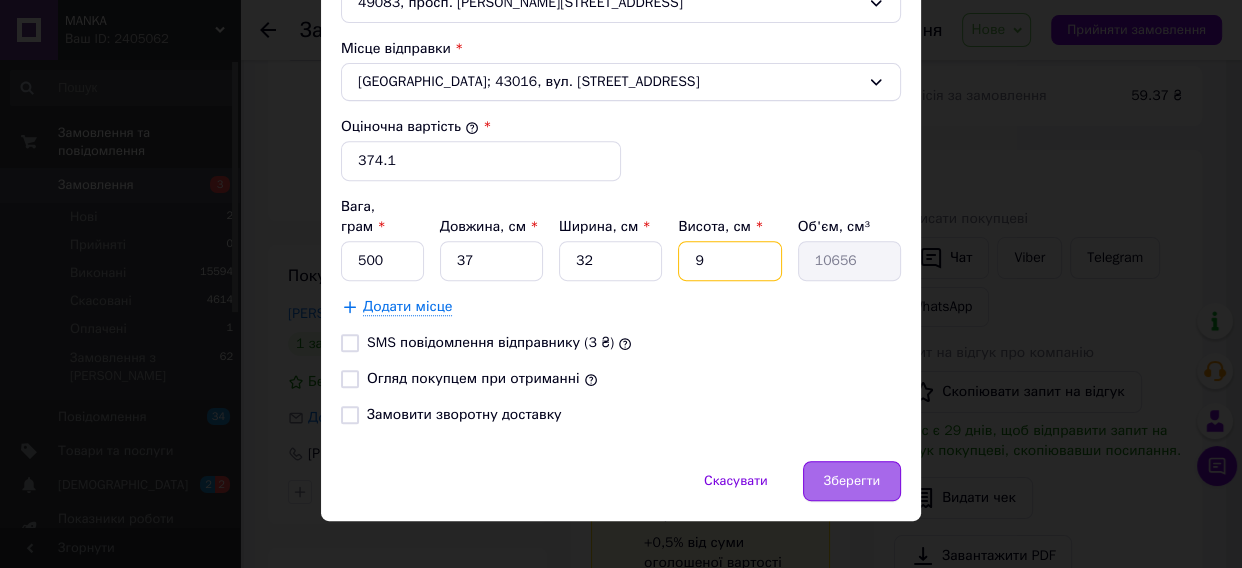 type on "9" 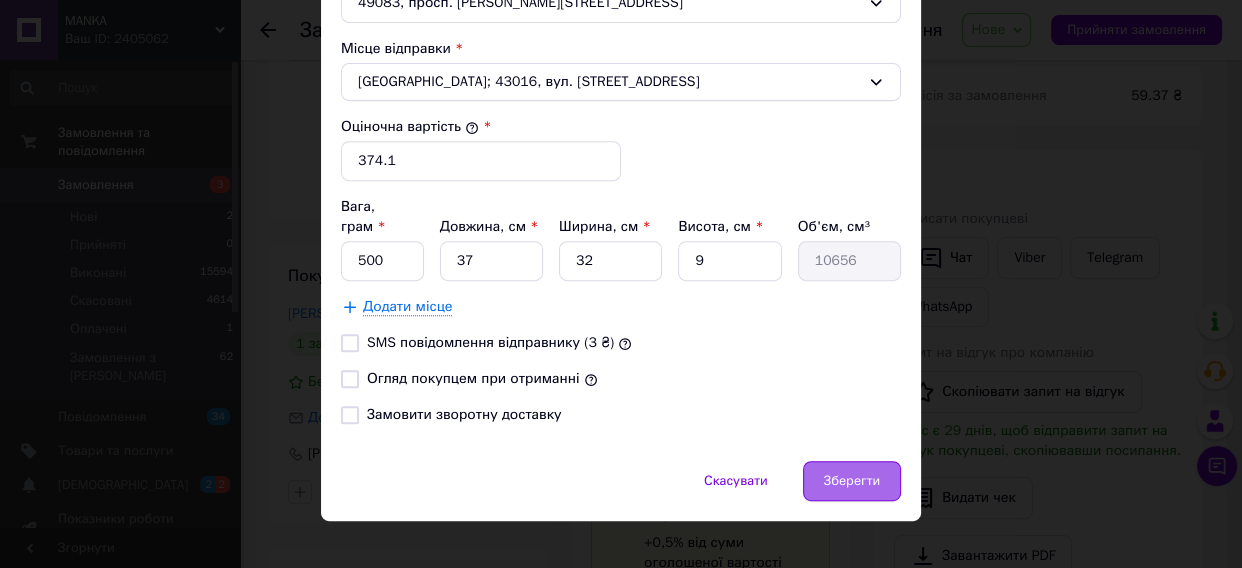 click on "Зберегти" at bounding box center [852, 481] 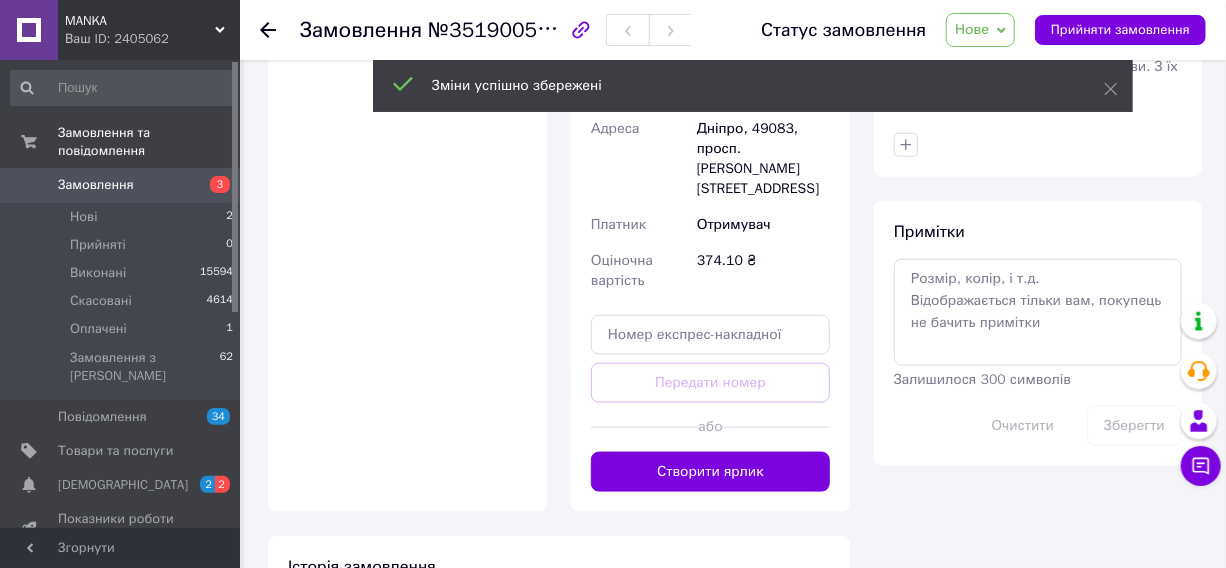 scroll, scrollTop: 1012, scrollLeft: 0, axis: vertical 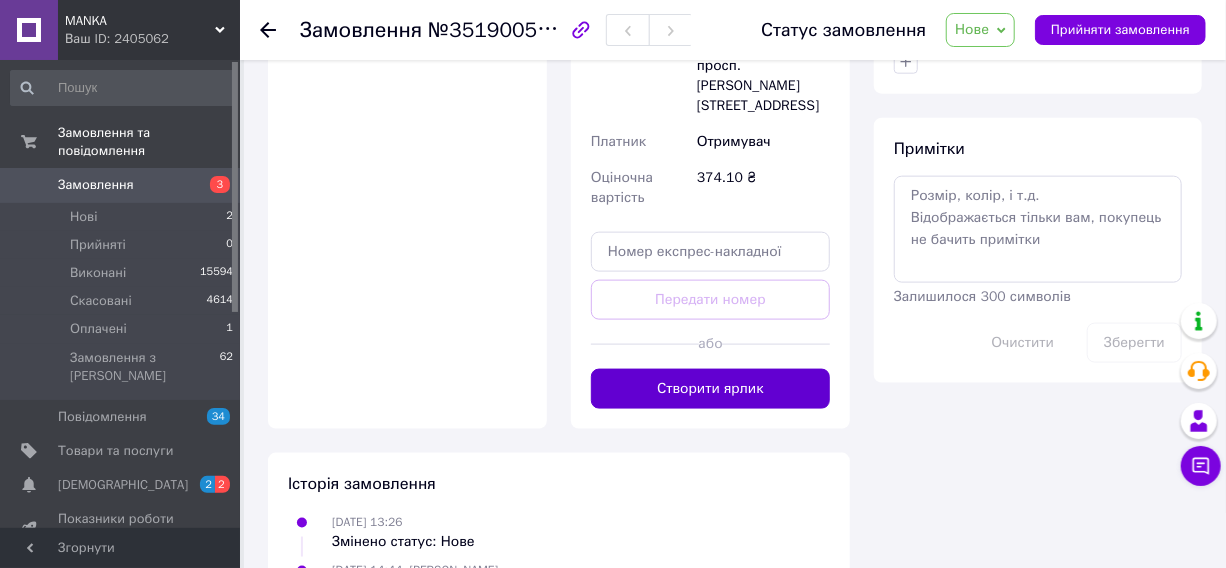 click on "Створити ярлик" at bounding box center (710, 389) 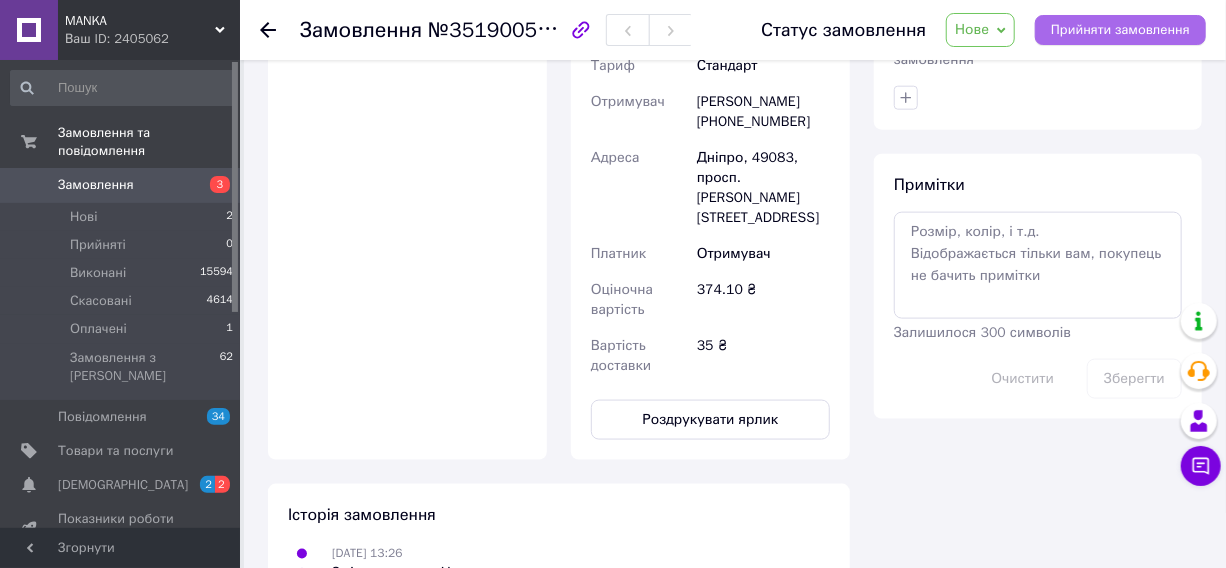click on "Прийняти замовлення" at bounding box center [1120, 30] 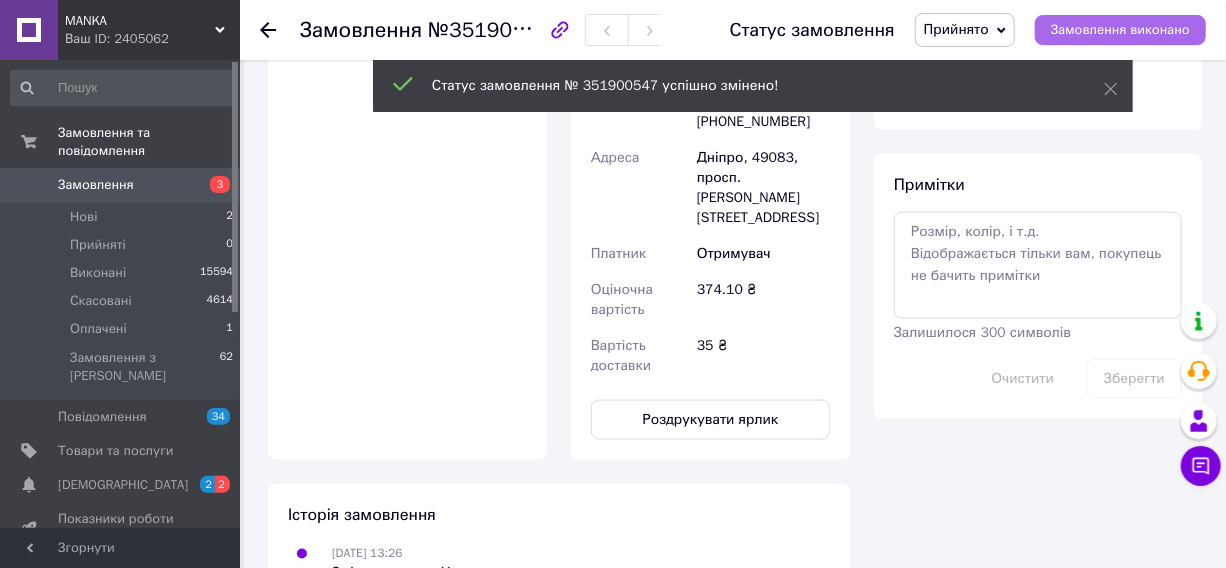 click on "Замовлення виконано" at bounding box center (1120, 30) 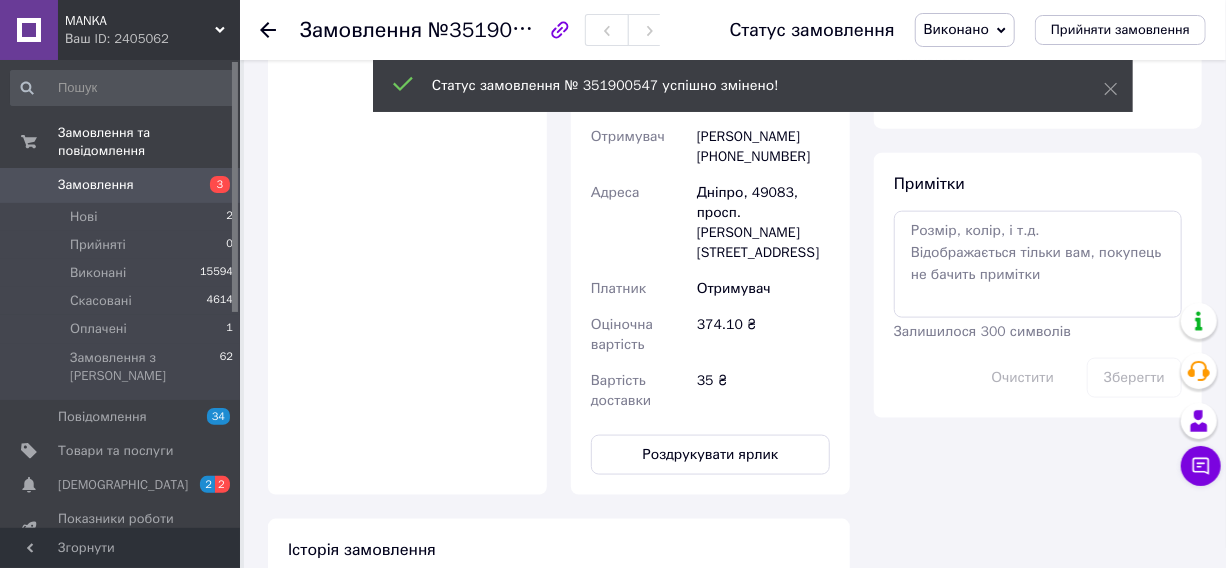 scroll, scrollTop: 533, scrollLeft: 0, axis: vertical 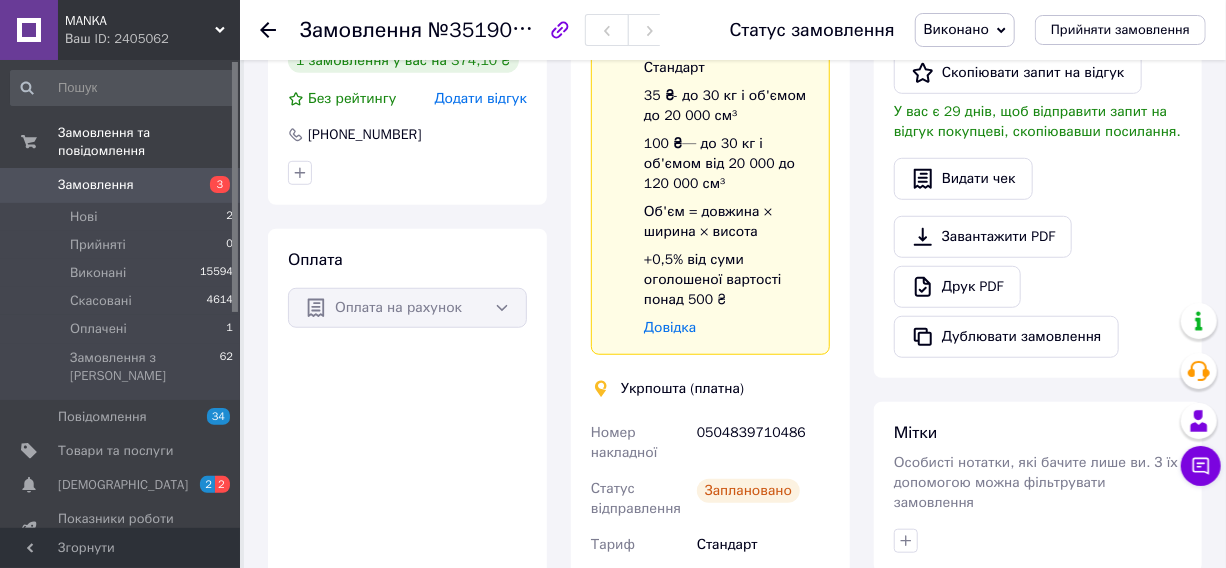 click on "0504839710486" at bounding box center (763, 443) 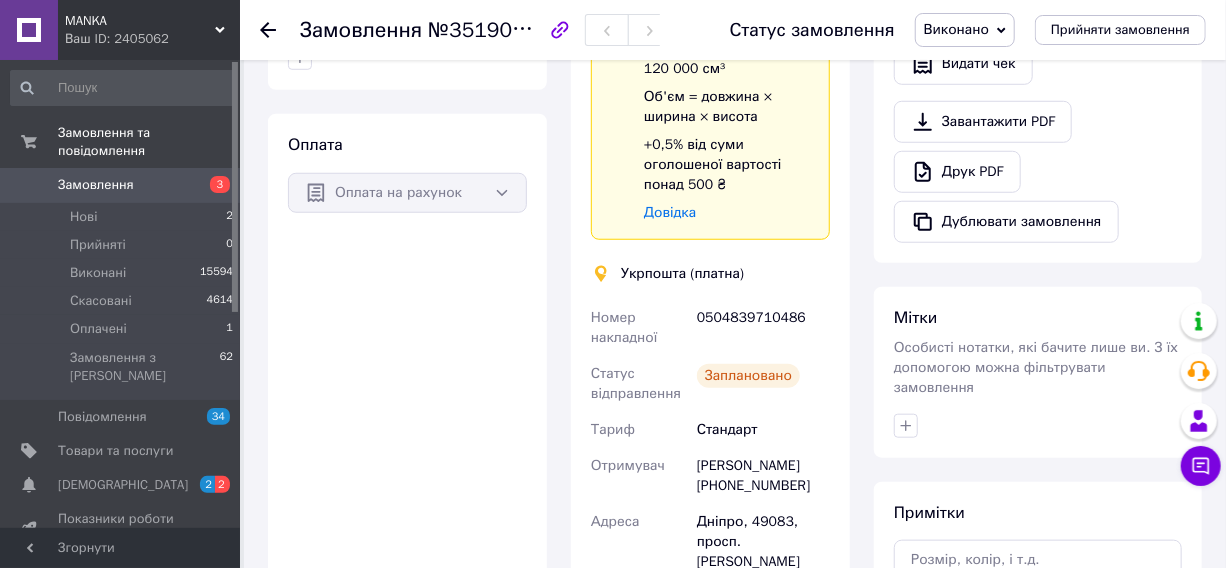 scroll, scrollTop: 0, scrollLeft: 0, axis: both 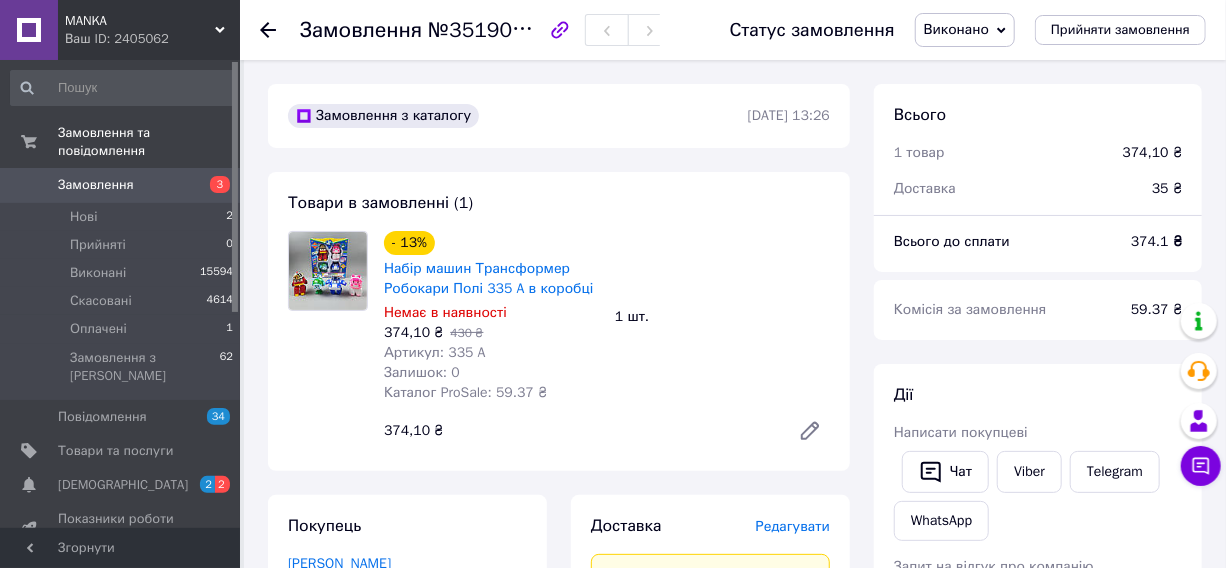 click on "Замовлення" at bounding box center (121, 185) 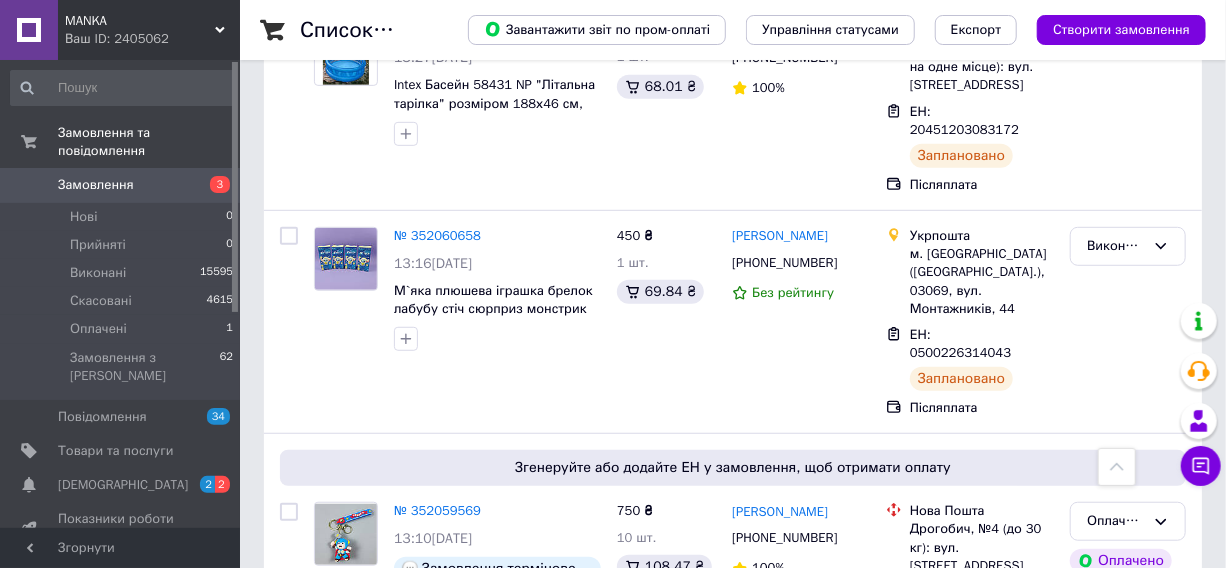 scroll, scrollTop: 610, scrollLeft: 0, axis: vertical 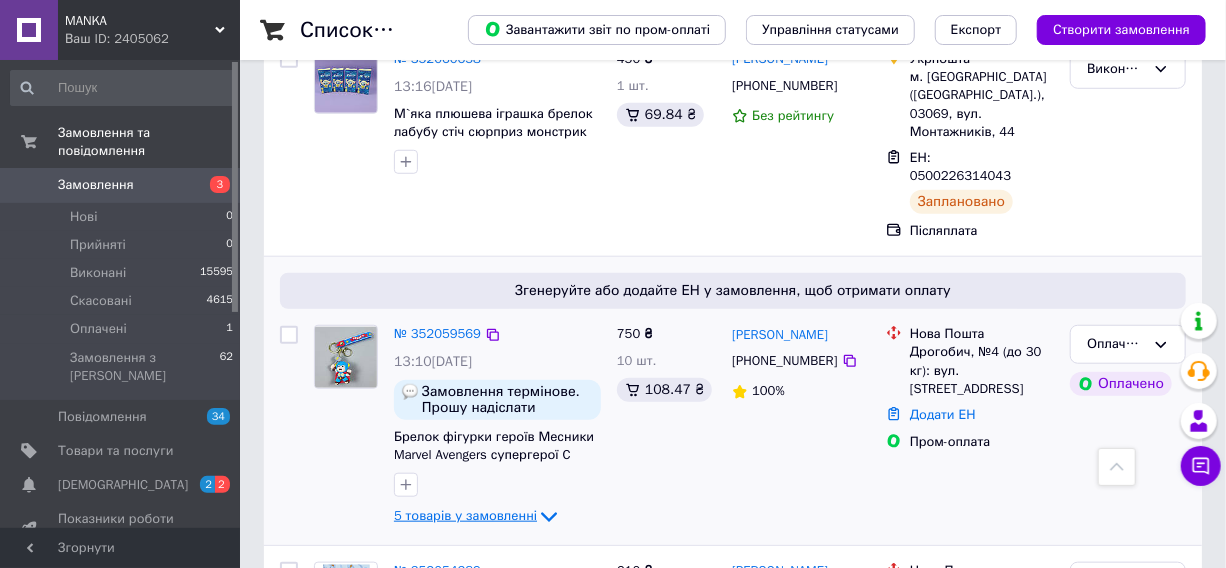 click 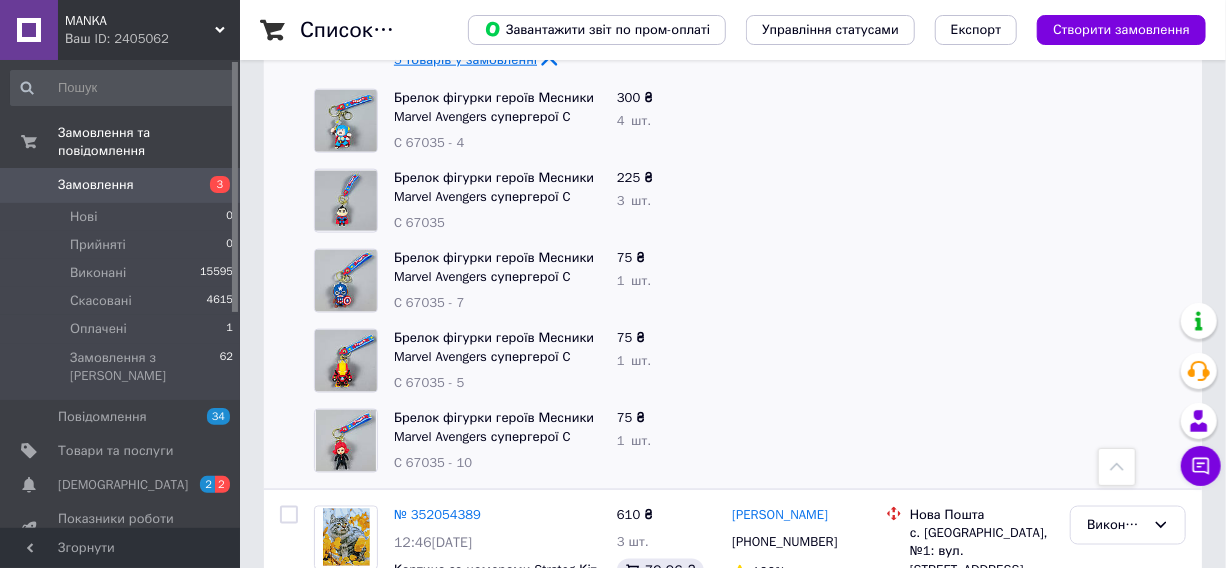 scroll, scrollTop: 957, scrollLeft: 0, axis: vertical 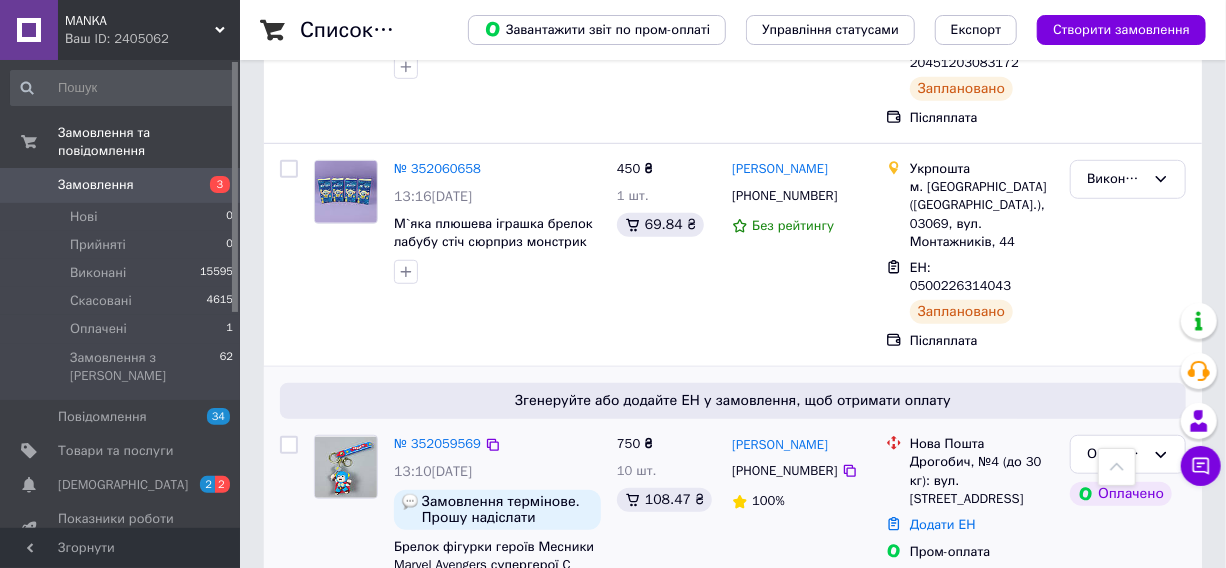 click on "Замовлення 3" at bounding box center (122, 185) 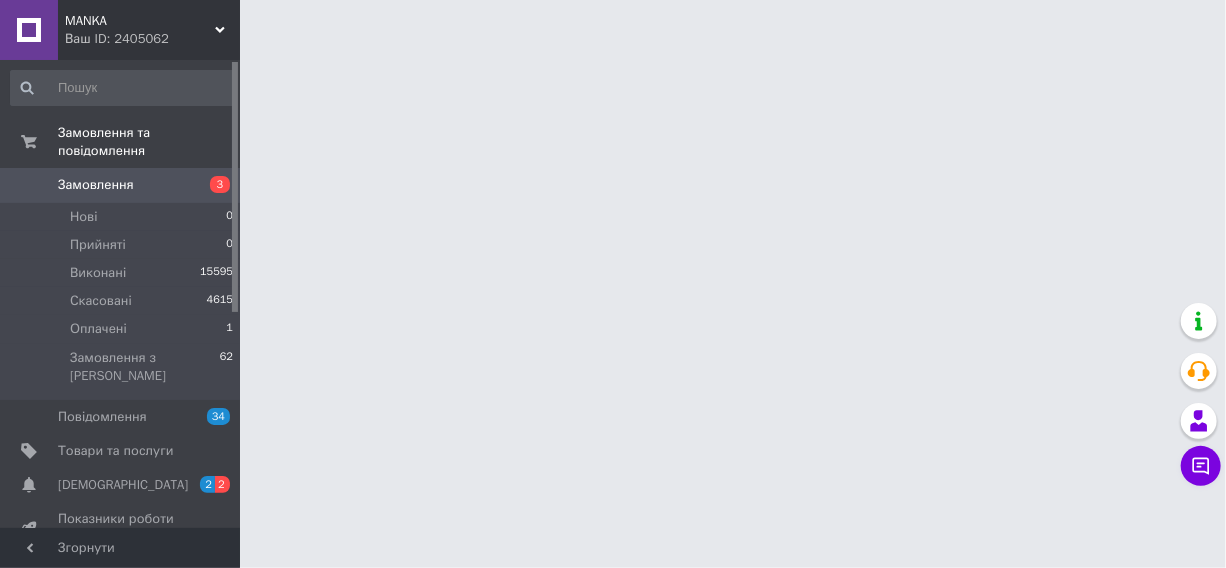scroll, scrollTop: 0, scrollLeft: 0, axis: both 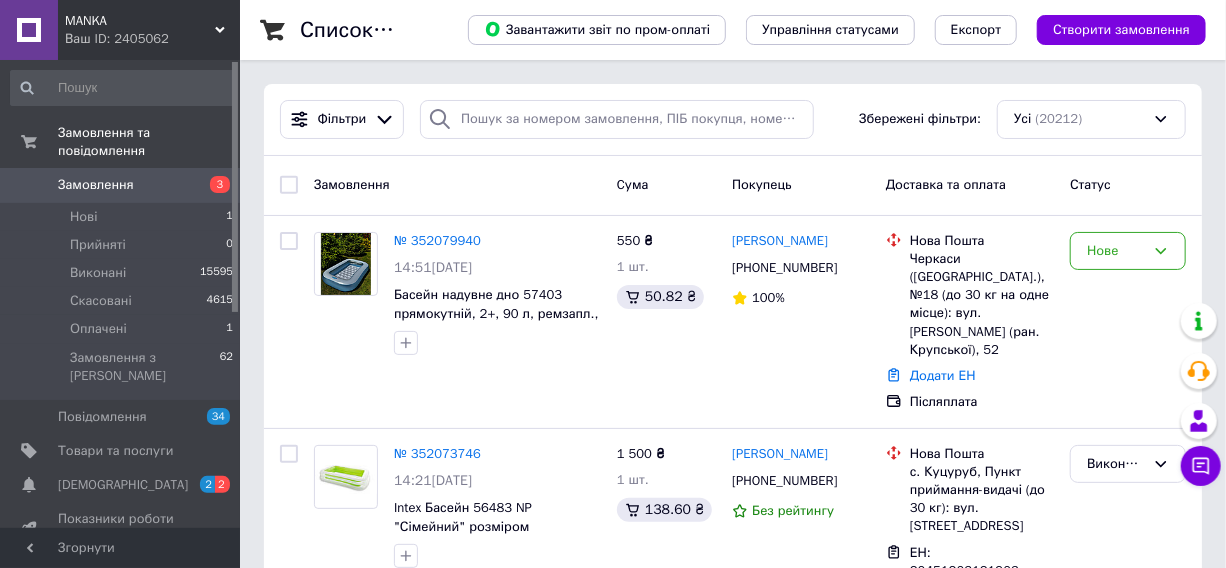 click on "Ваш ID: 2405062" at bounding box center [152, 39] 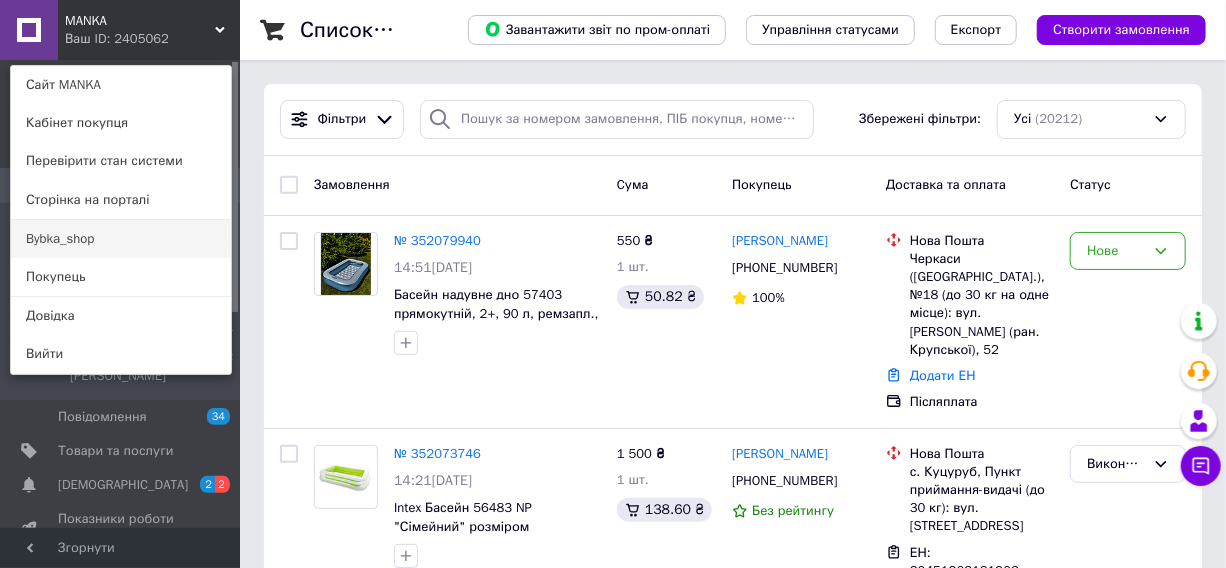 click on "Bybka_shop" at bounding box center (121, 239) 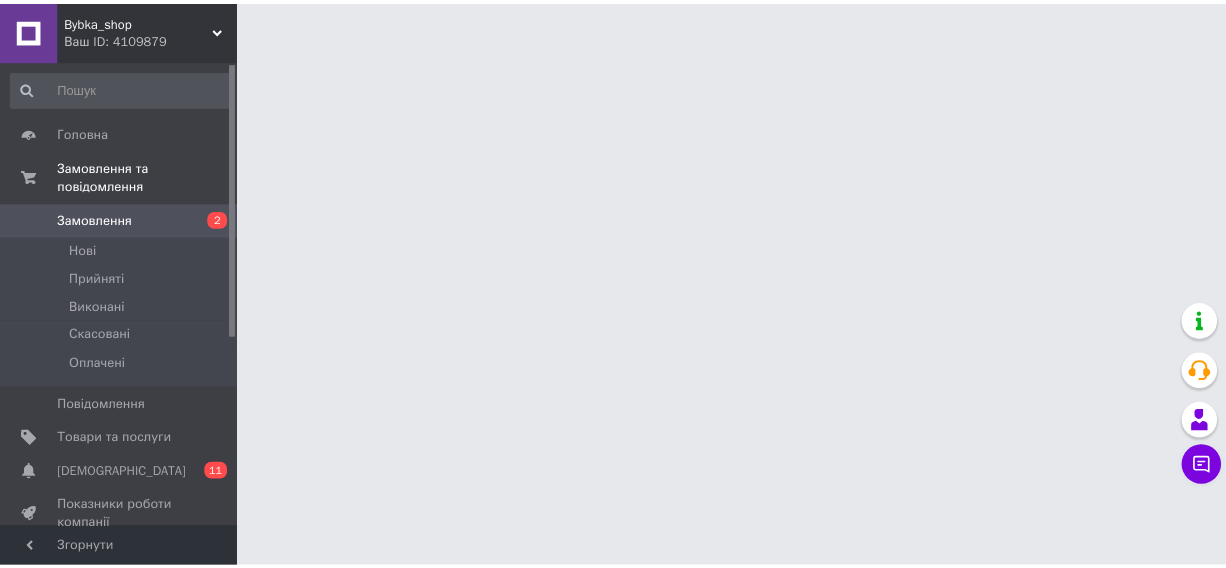 scroll, scrollTop: 0, scrollLeft: 0, axis: both 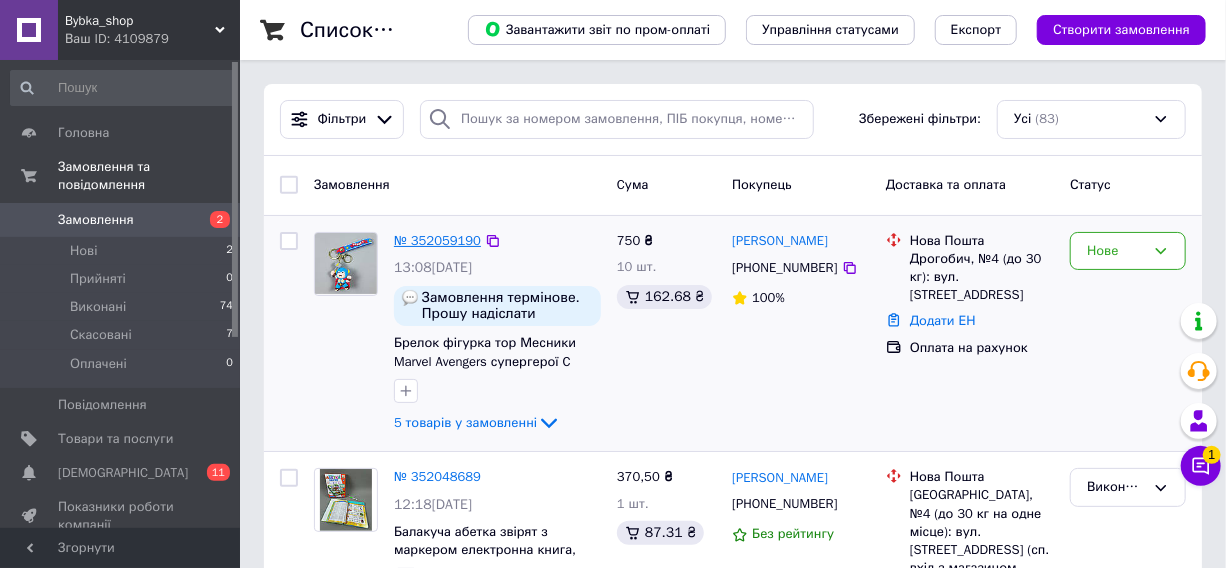 click on "№ 352059190" at bounding box center (437, 240) 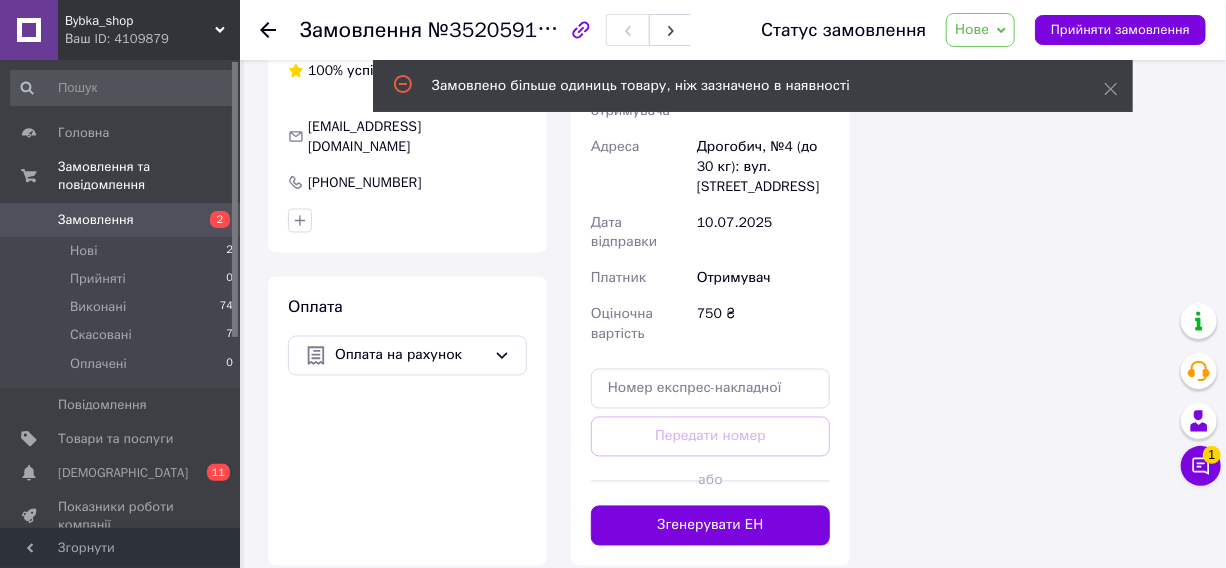 scroll, scrollTop: 1457, scrollLeft: 0, axis: vertical 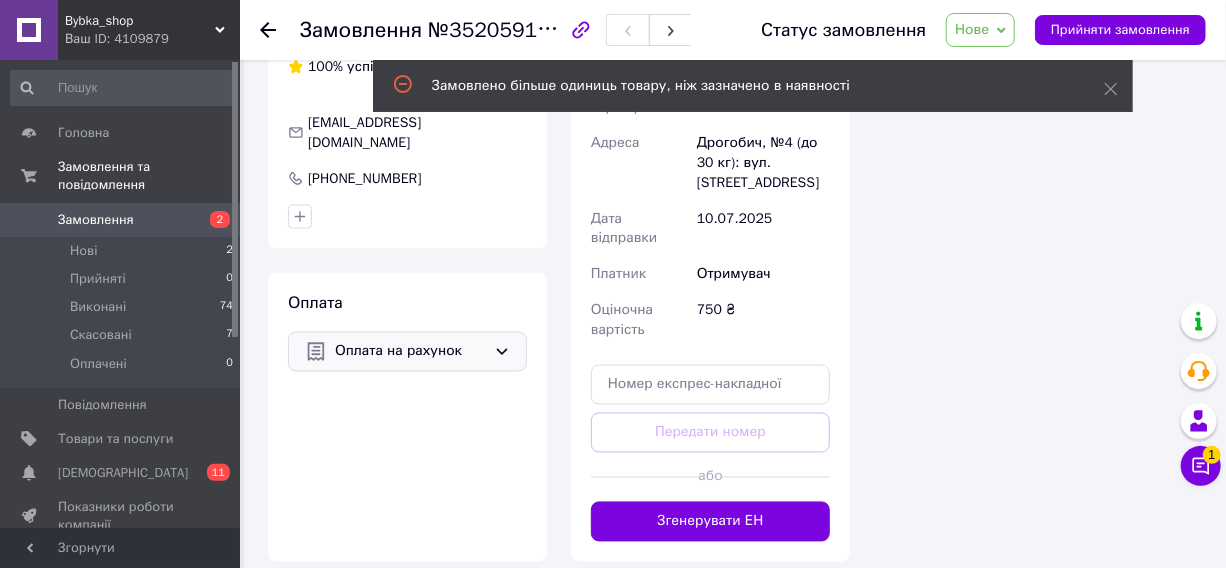 click on "Оплата на рахунок" at bounding box center [410, 352] 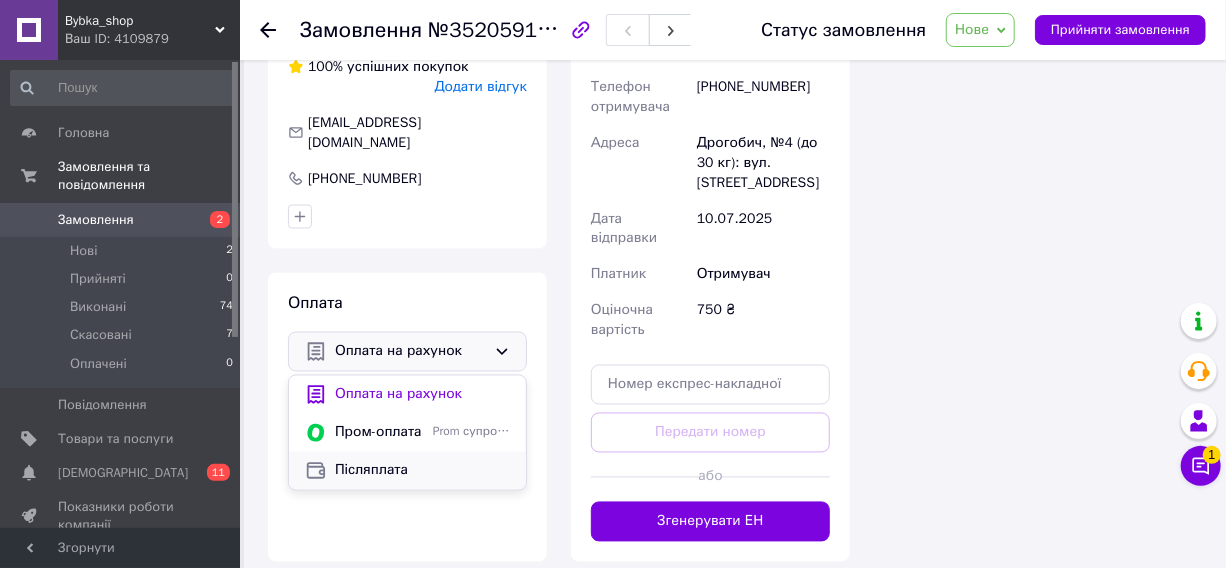 click on "Післяплата" at bounding box center [422, 471] 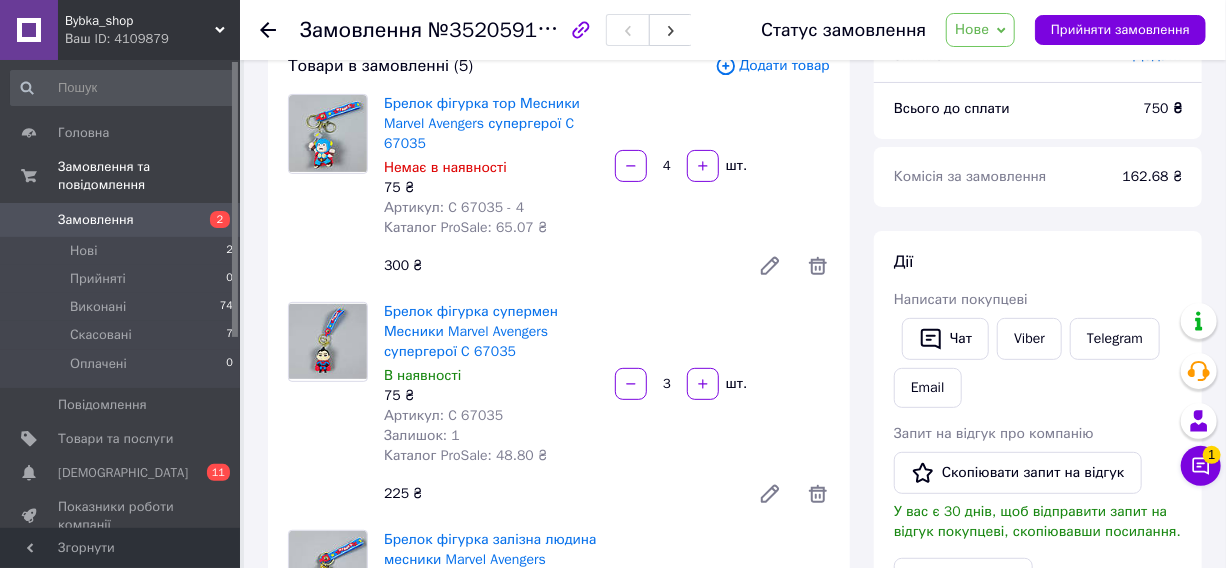 scroll, scrollTop: 124, scrollLeft: 0, axis: vertical 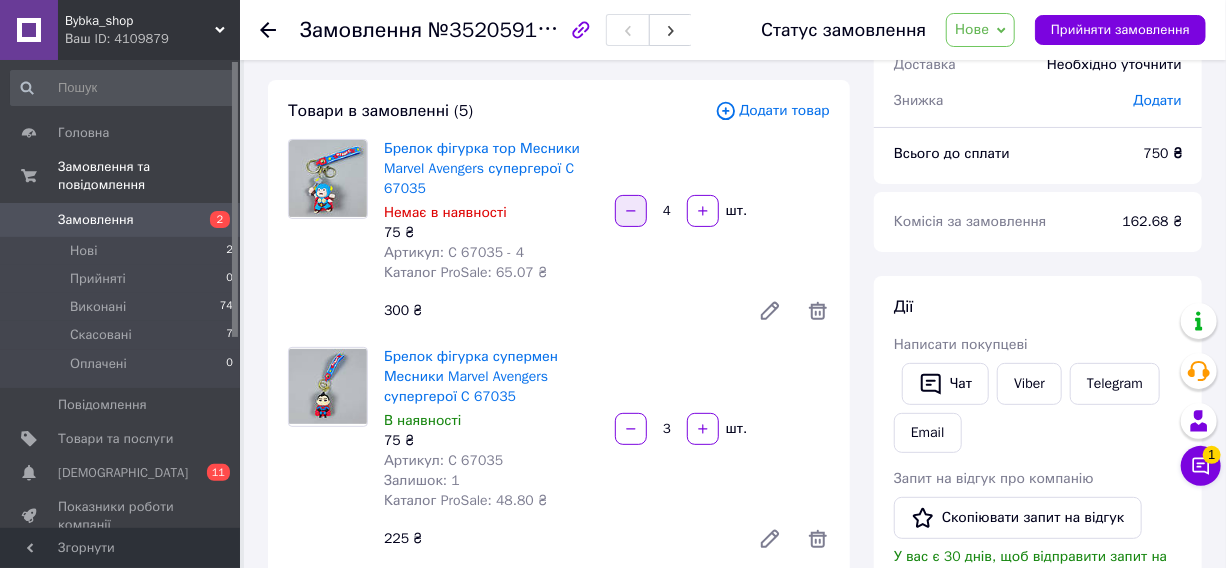 click 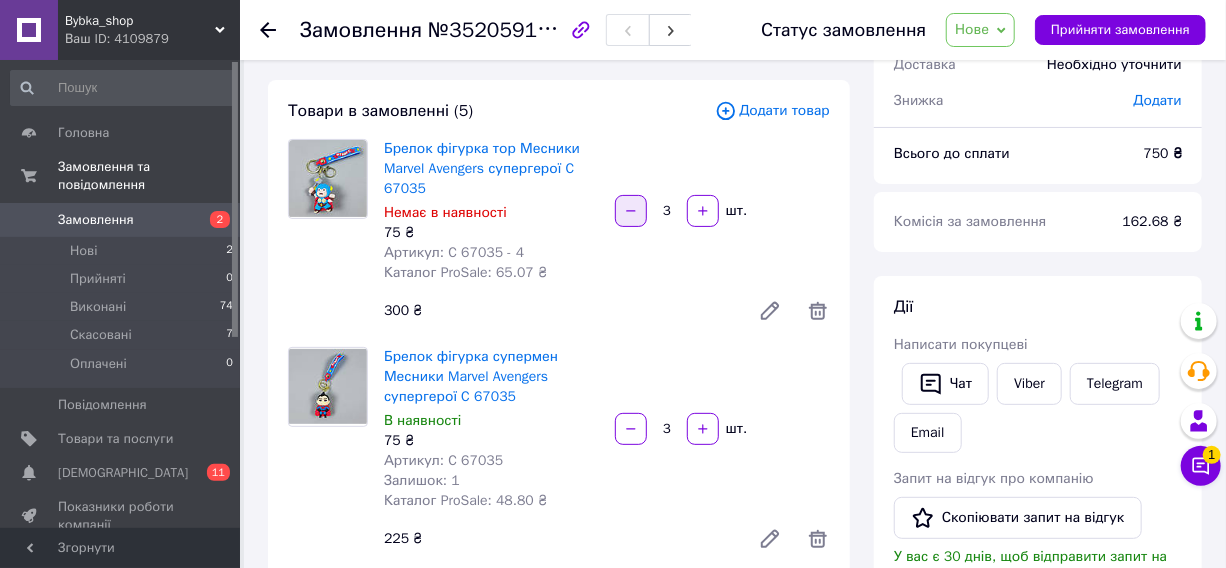 click 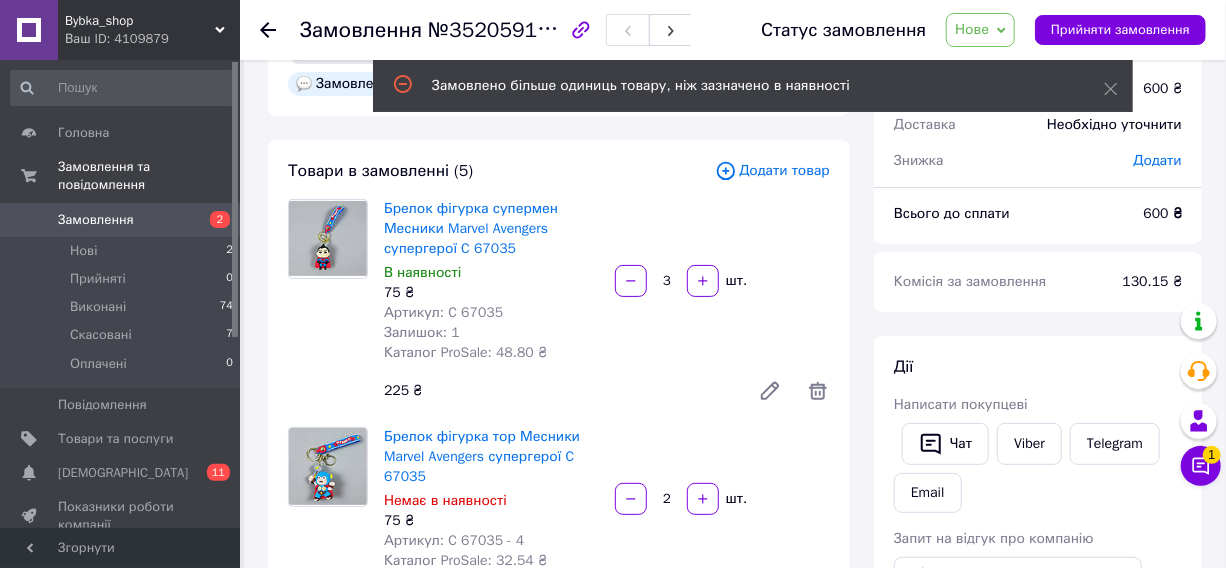 scroll, scrollTop: 90, scrollLeft: 0, axis: vertical 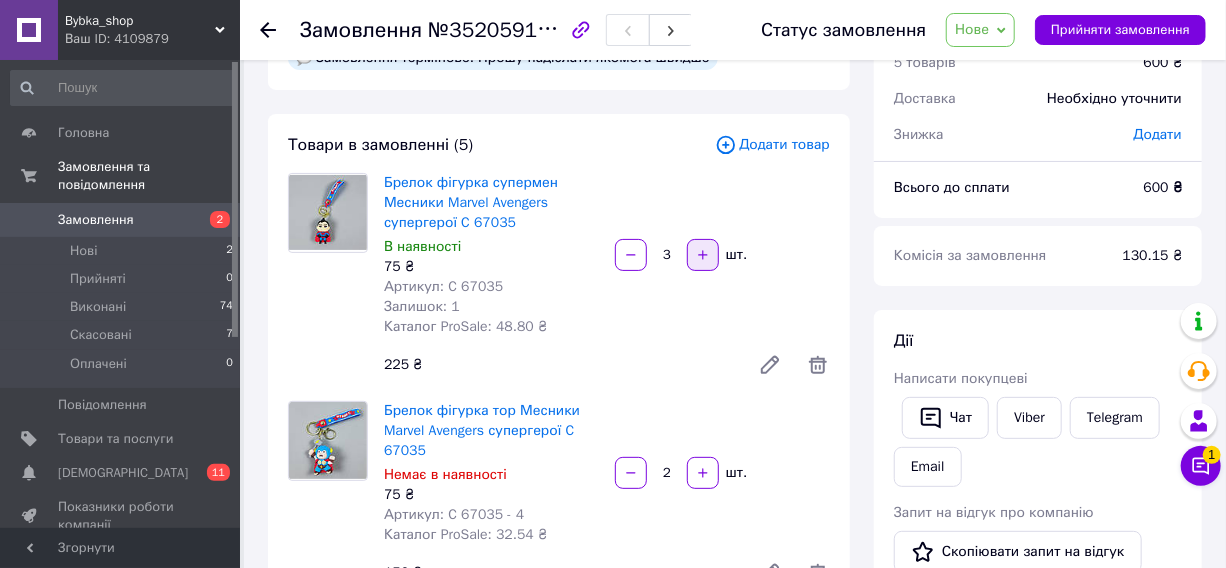 click 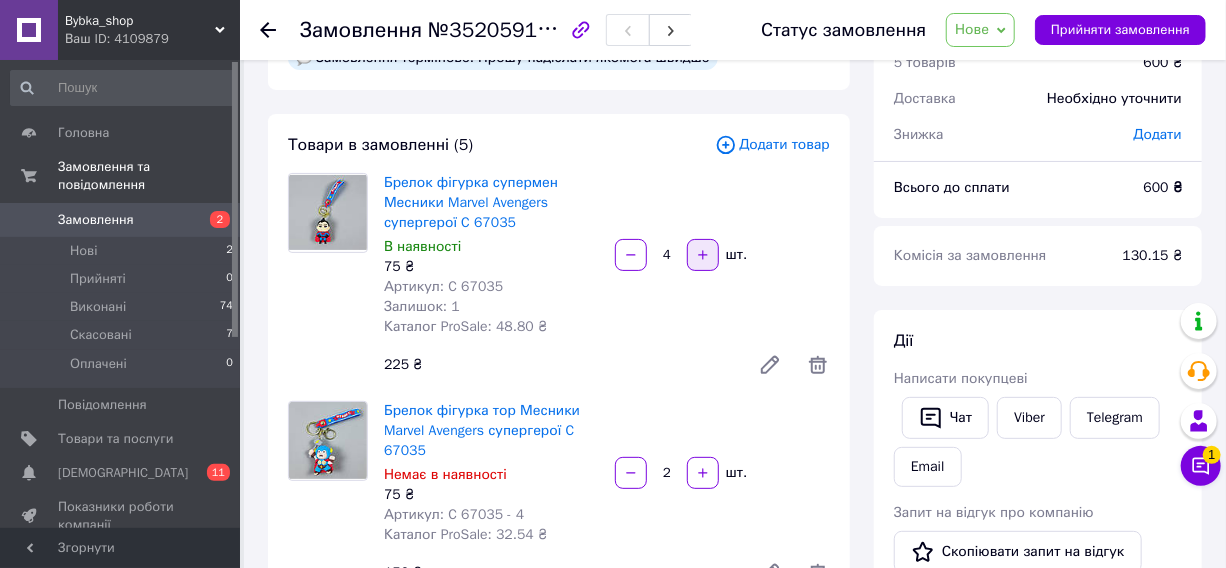click 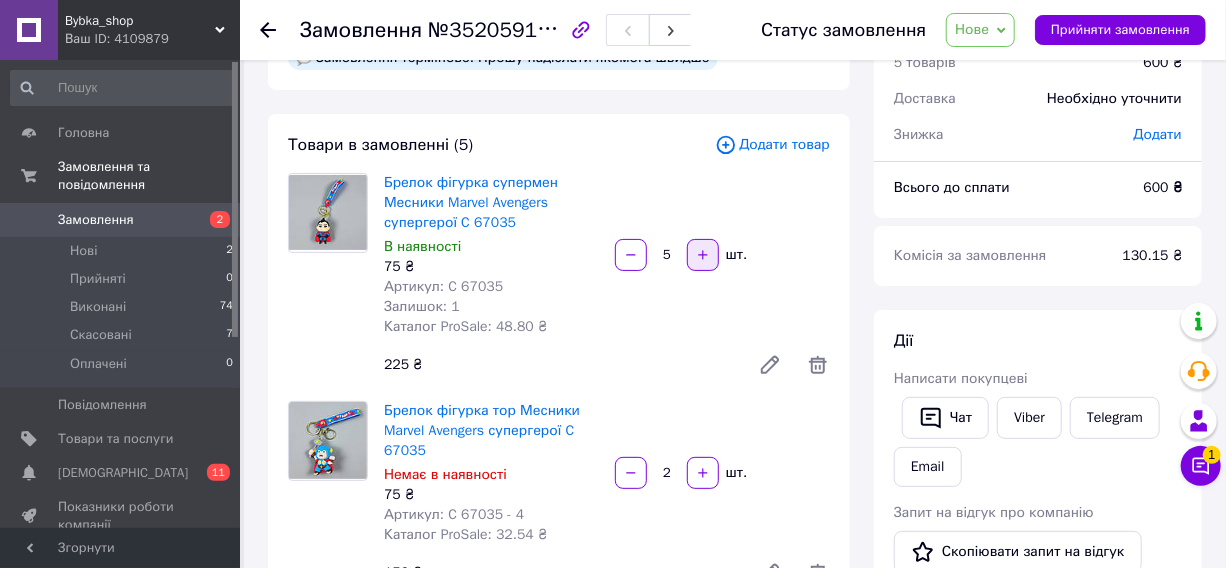 click 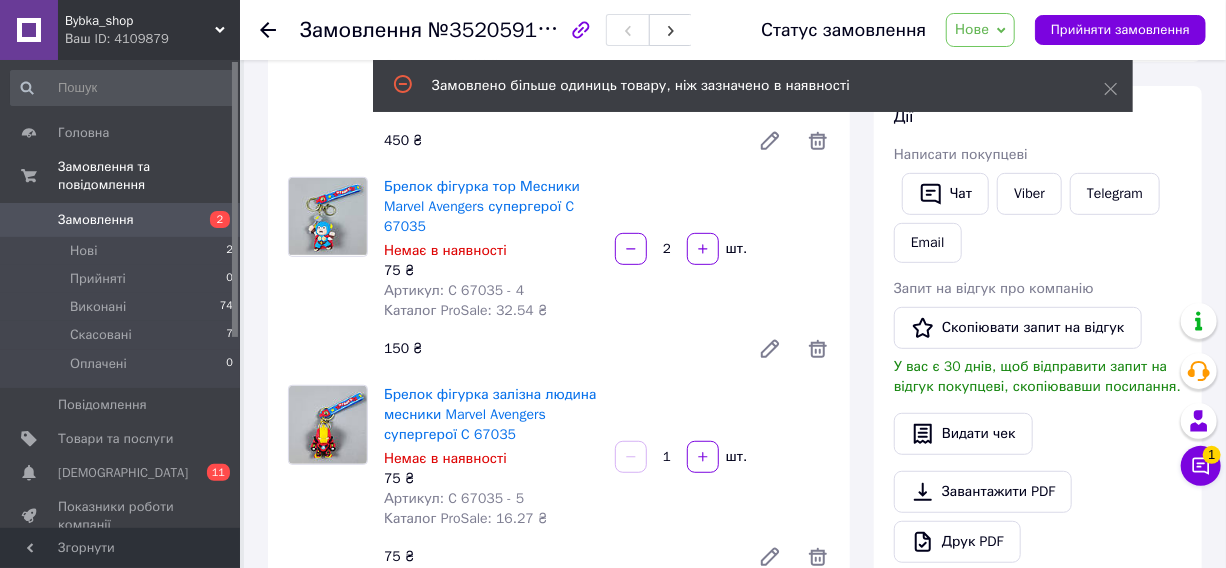 scroll, scrollTop: 328, scrollLeft: 0, axis: vertical 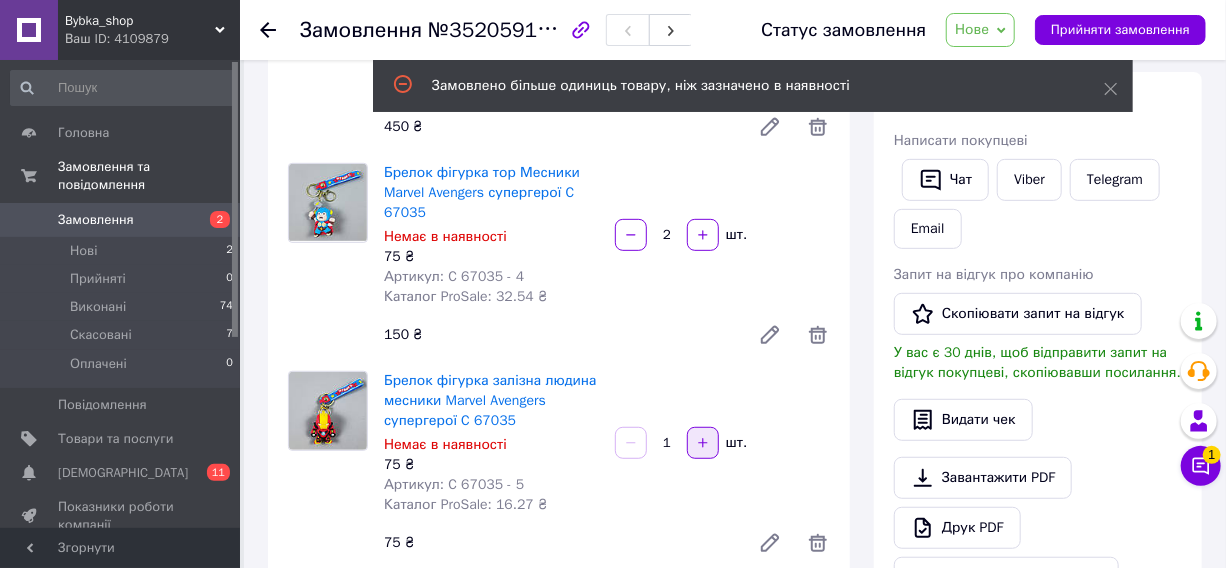 click 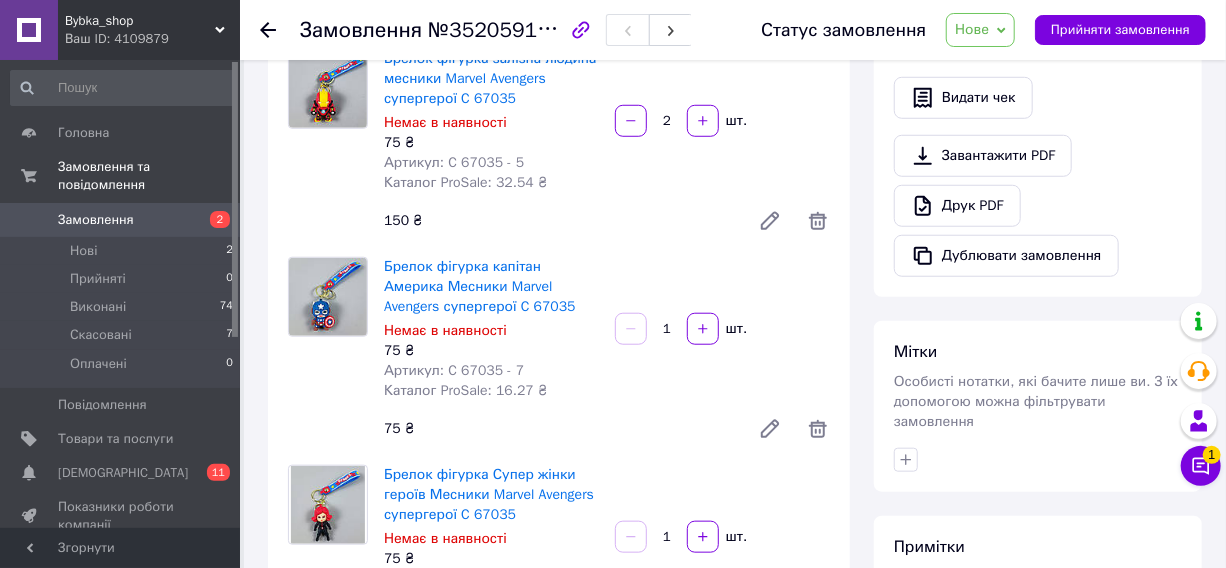scroll, scrollTop: 655, scrollLeft: 0, axis: vertical 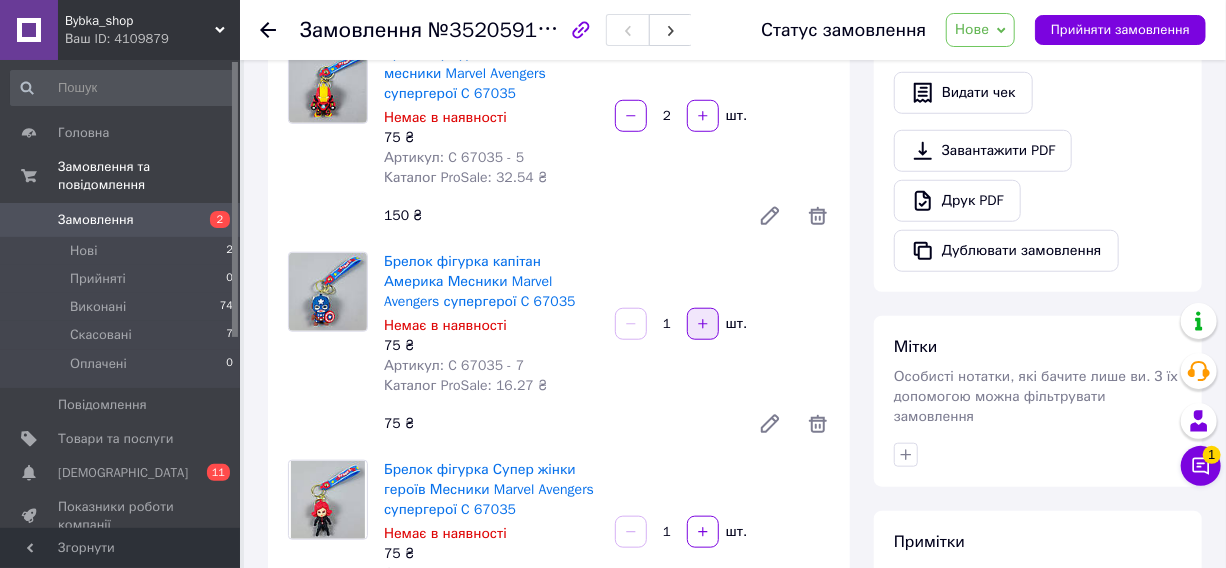 click 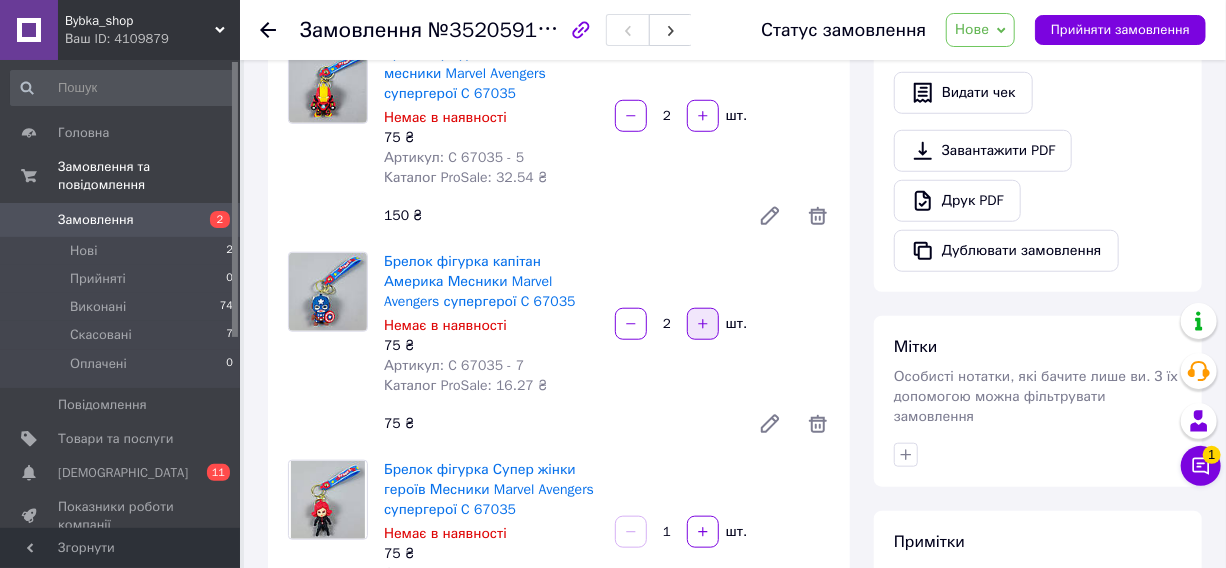 click 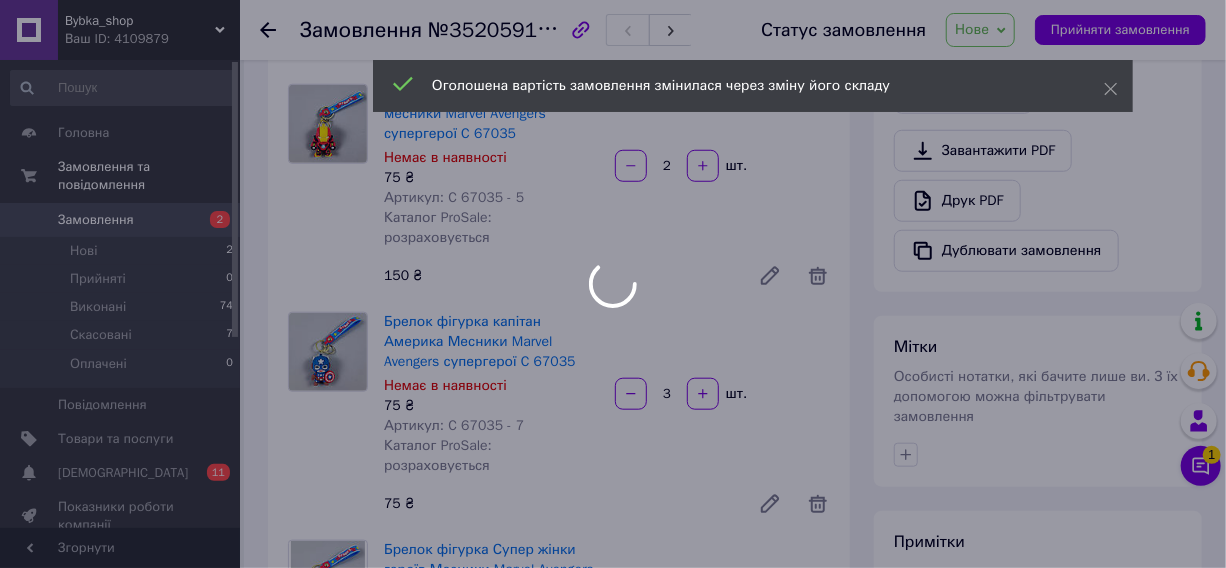 scroll, scrollTop: 240, scrollLeft: 0, axis: vertical 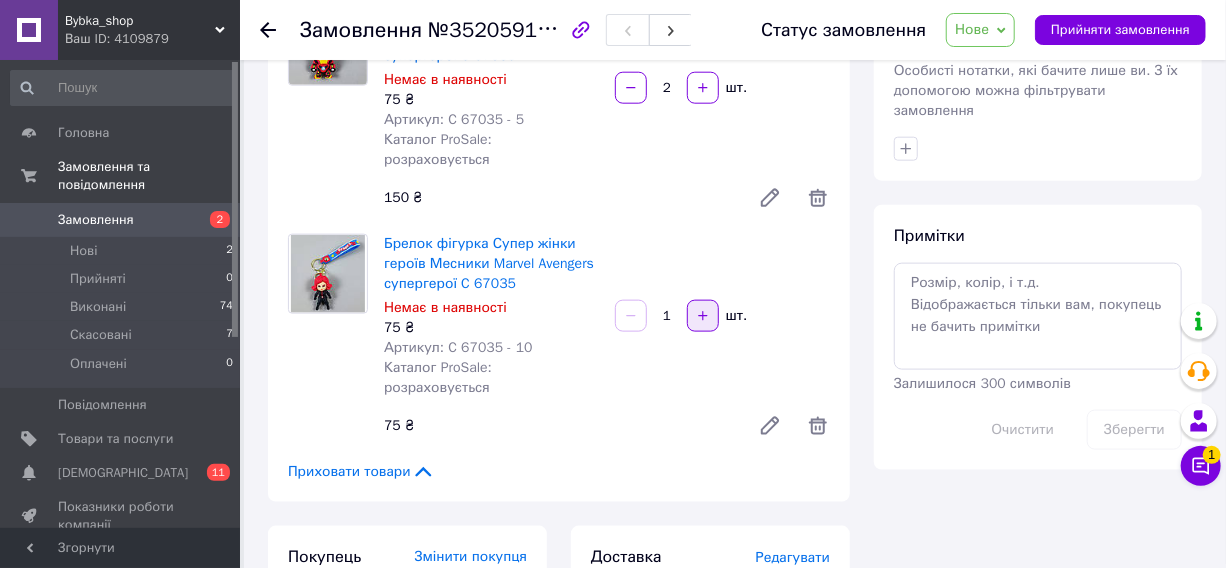 click 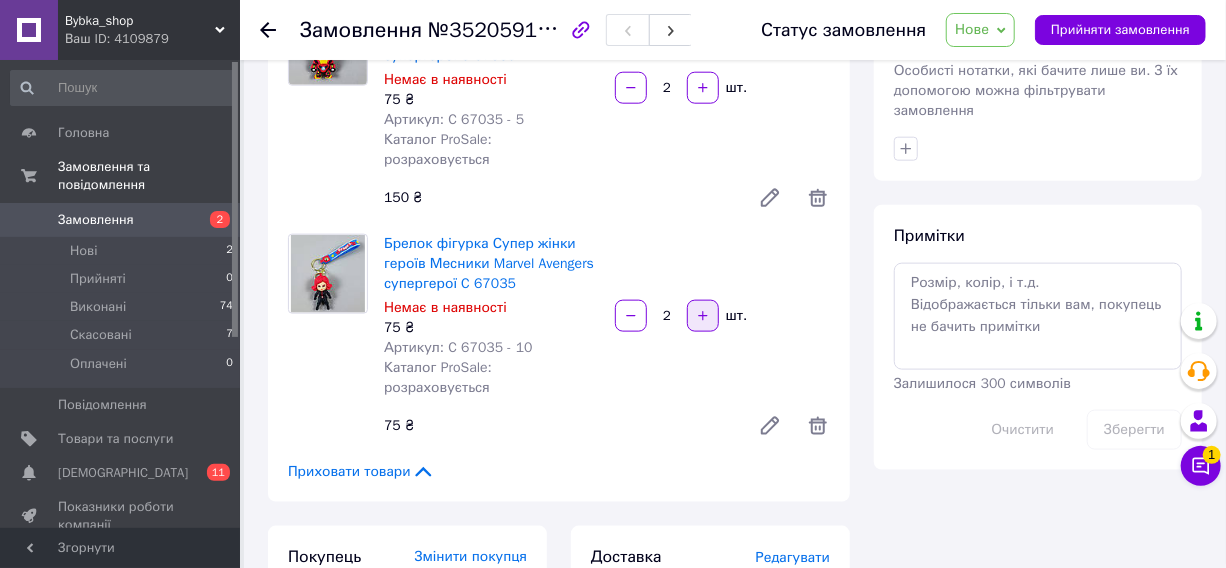 click 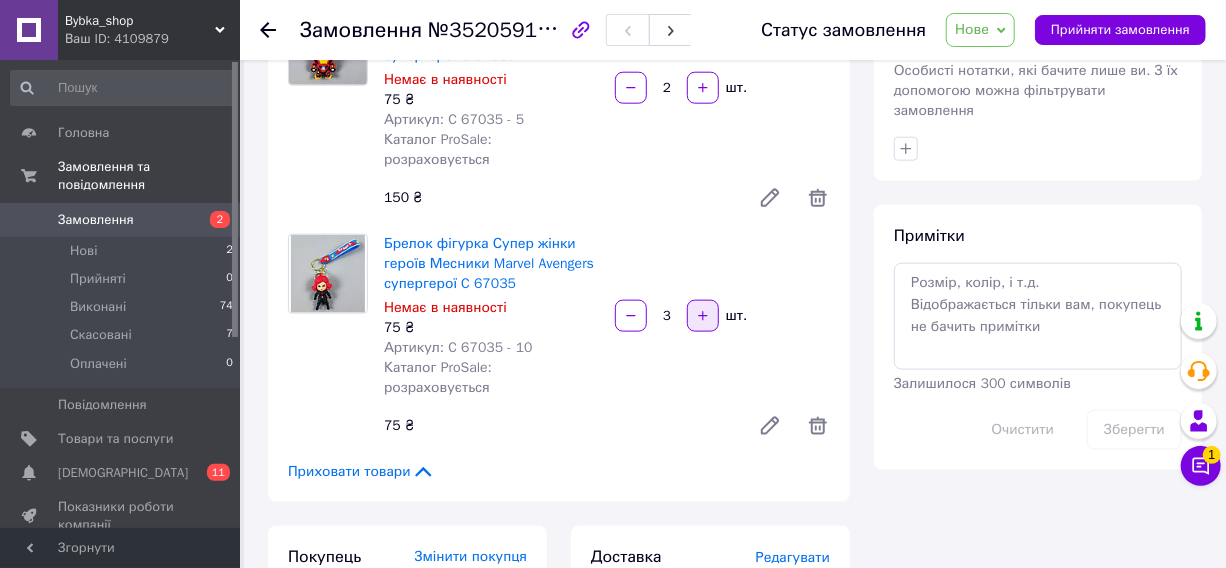 click 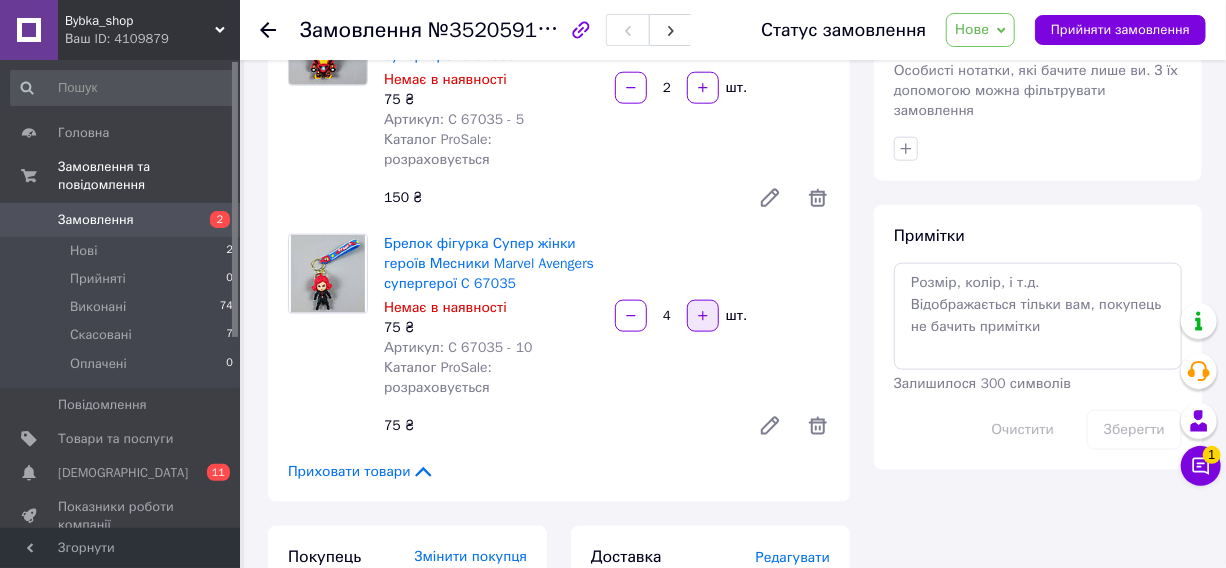 click 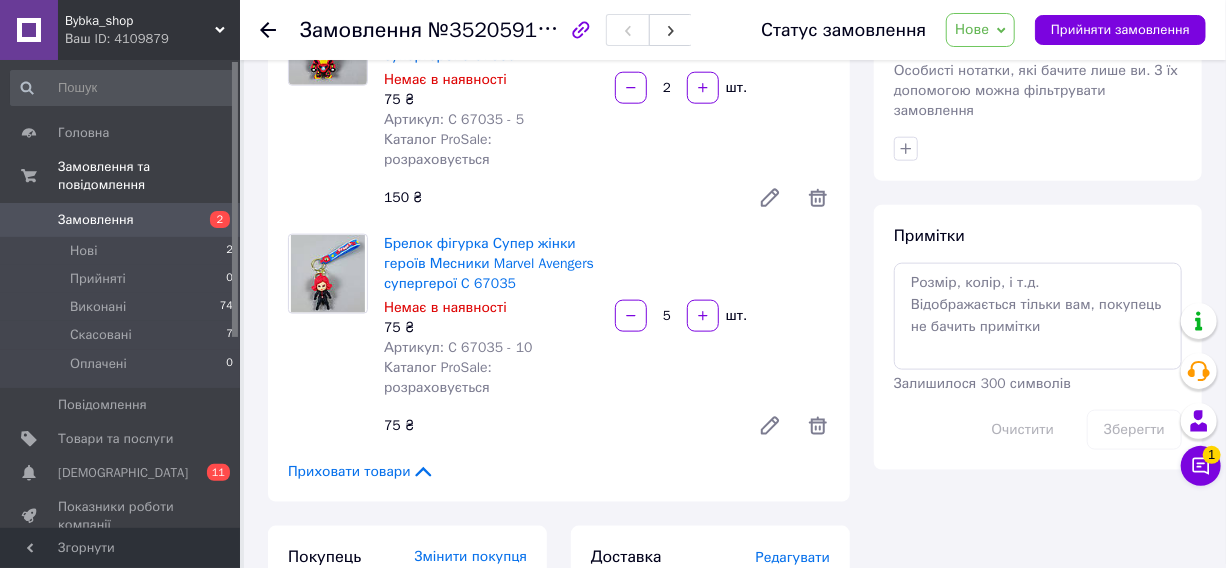 click at bounding box center (703, 316) 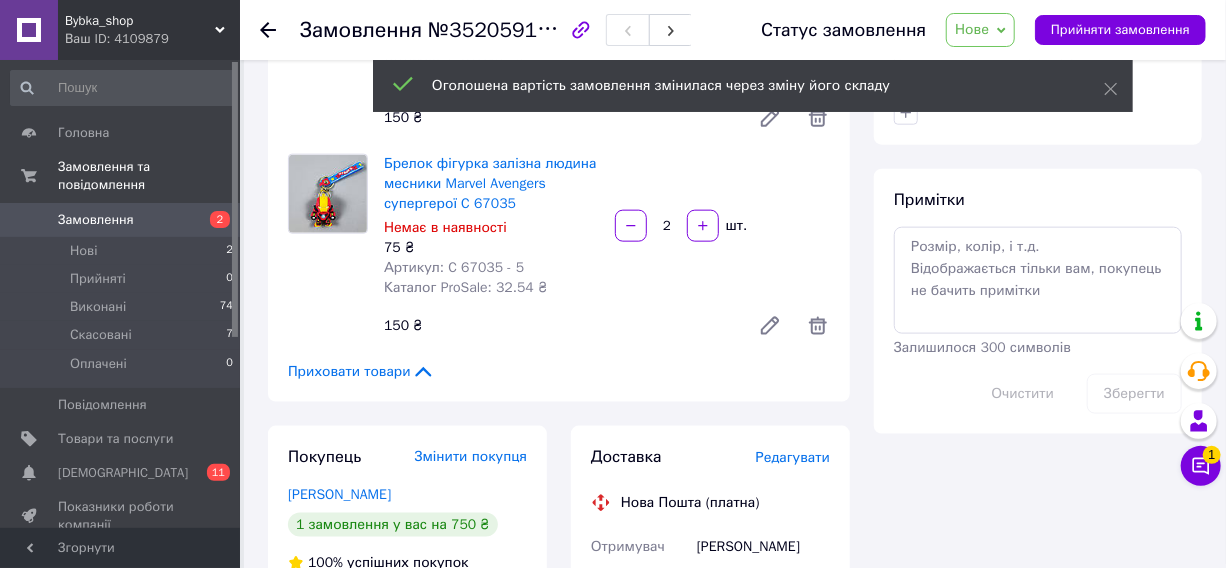 scroll, scrollTop: 338, scrollLeft: 0, axis: vertical 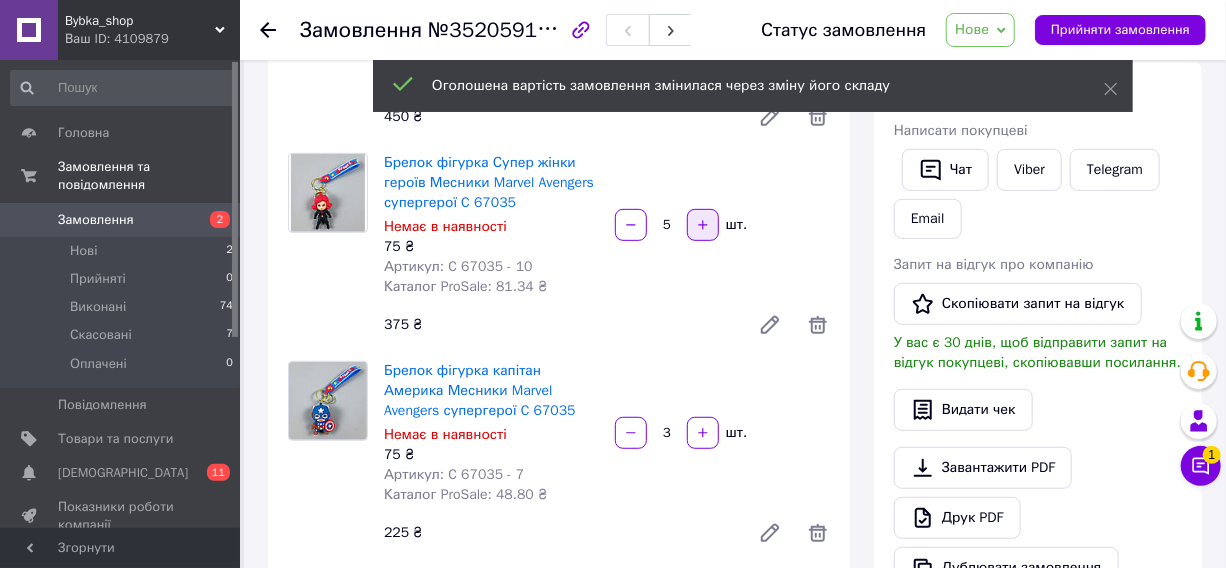 click 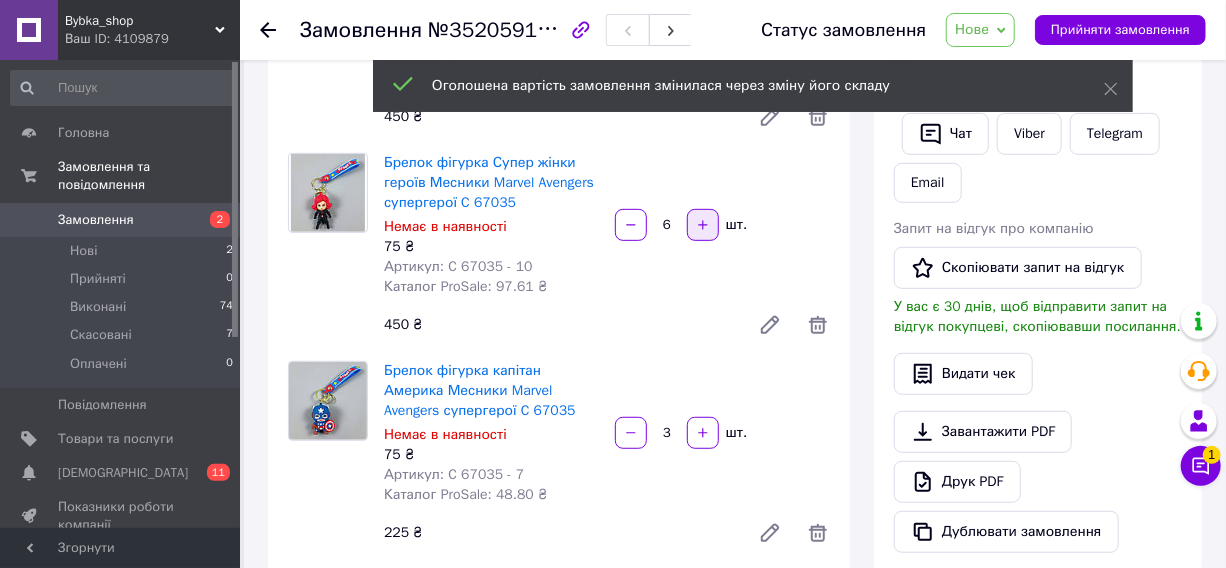 scroll, scrollTop: 203, scrollLeft: 0, axis: vertical 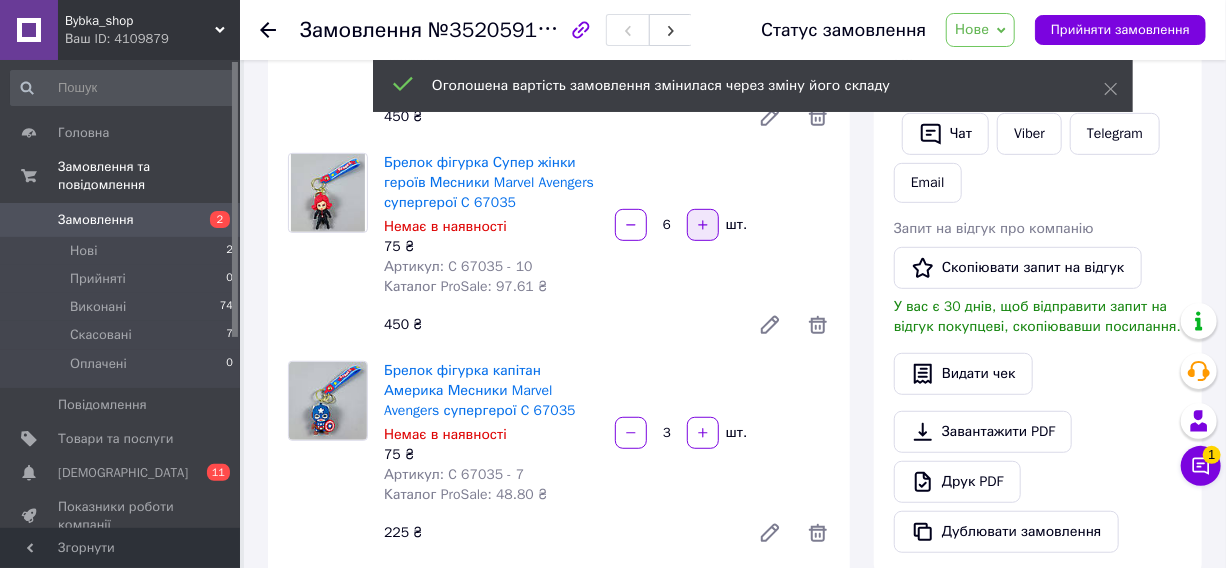 click 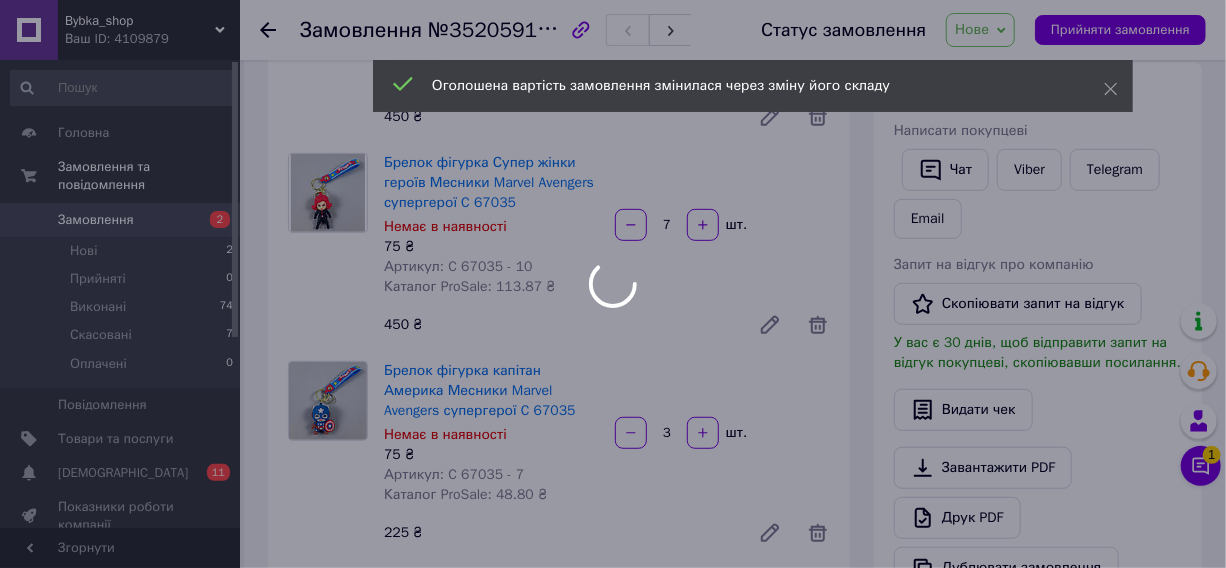 type on "7" 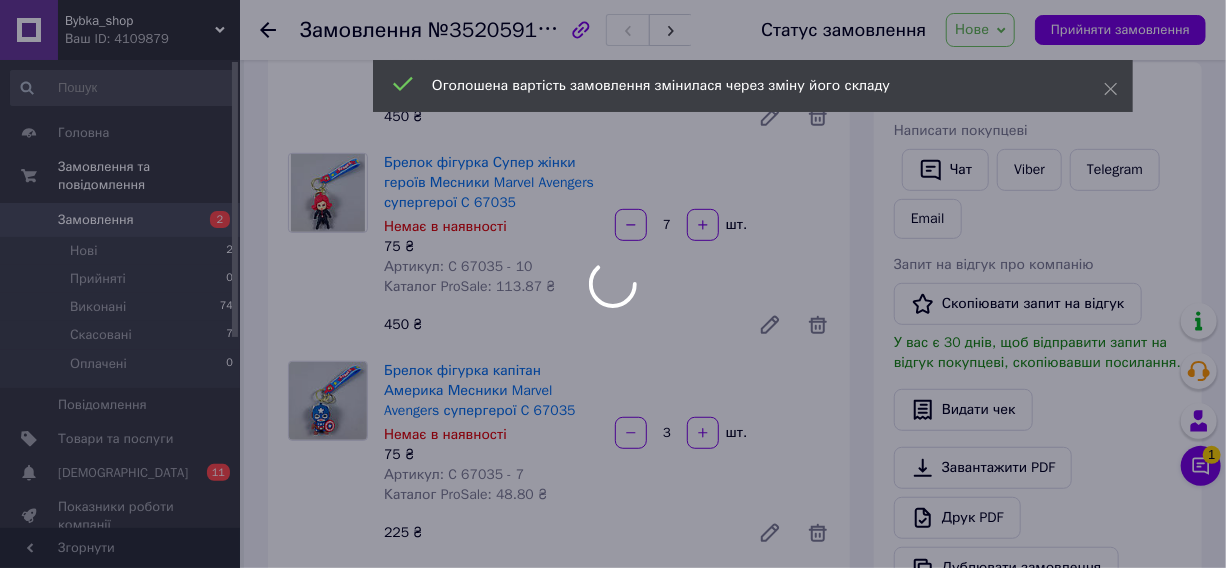 scroll, scrollTop: 336, scrollLeft: 0, axis: vertical 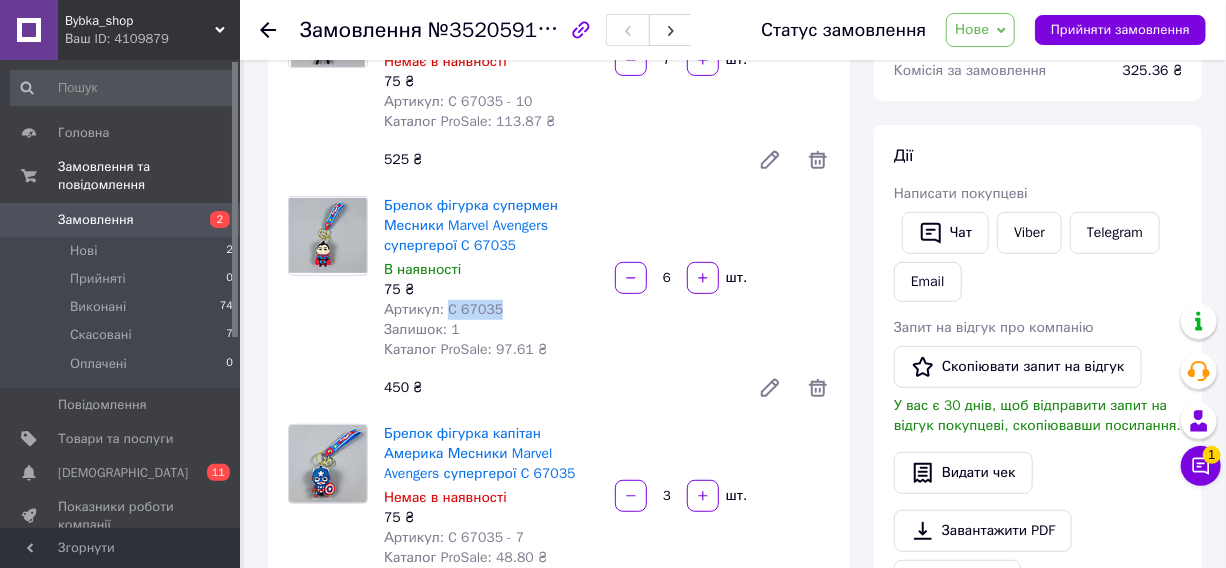 drag, startPoint x: 515, startPoint y: 312, endPoint x: 444, endPoint y: 311, distance: 71.00704 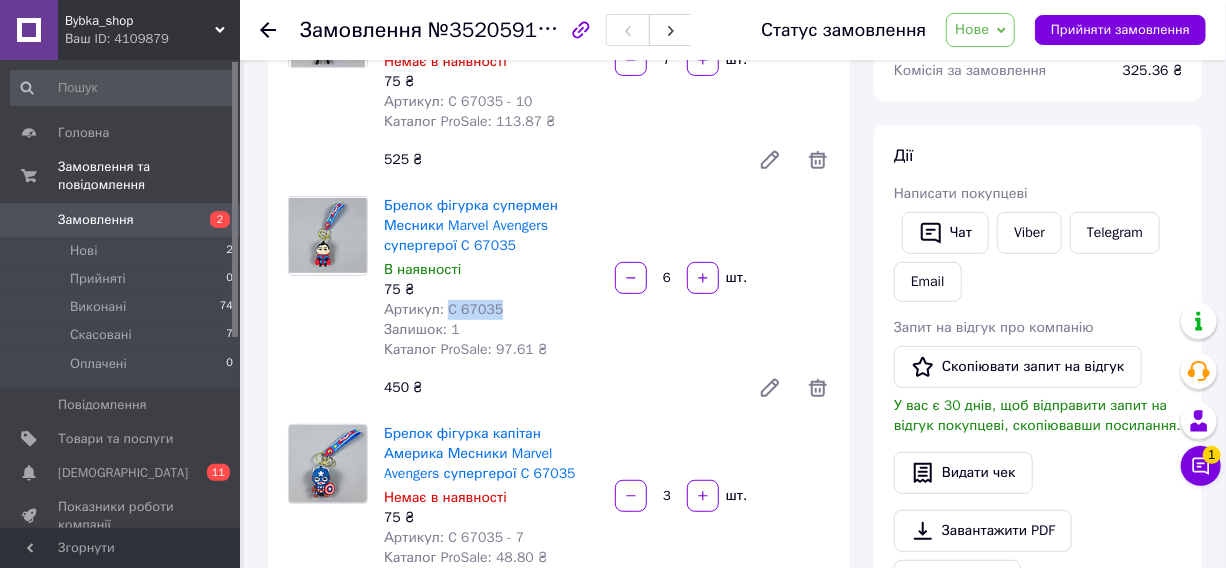click on "Артикул: C 67035" at bounding box center [491, 310] 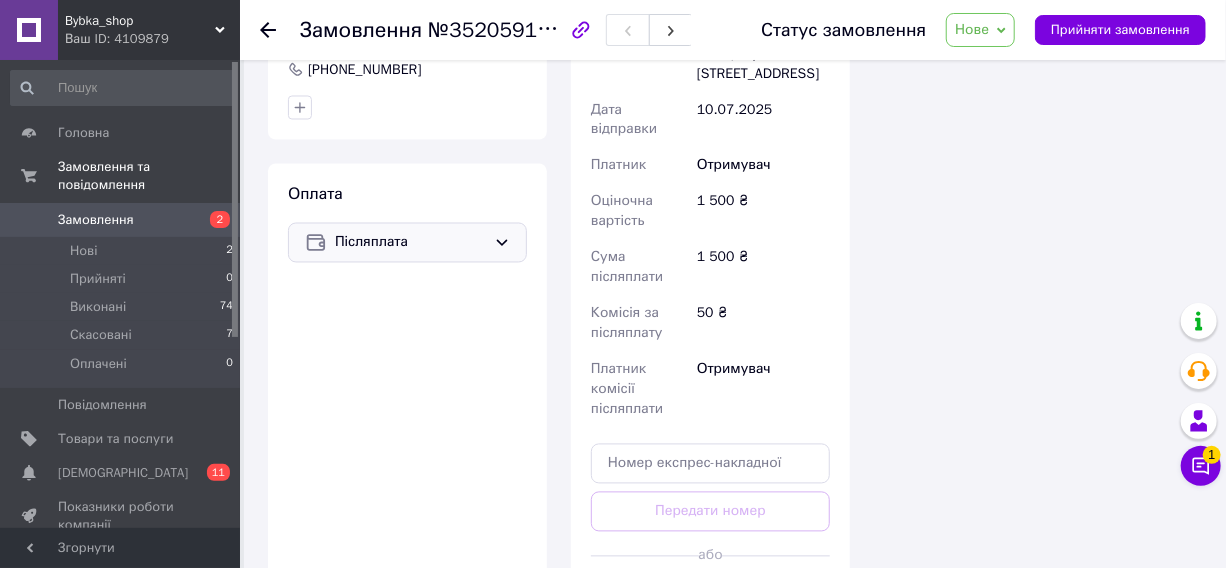 scroll, scrollTop: 1546, scrollLeft: 0, axis: vertical 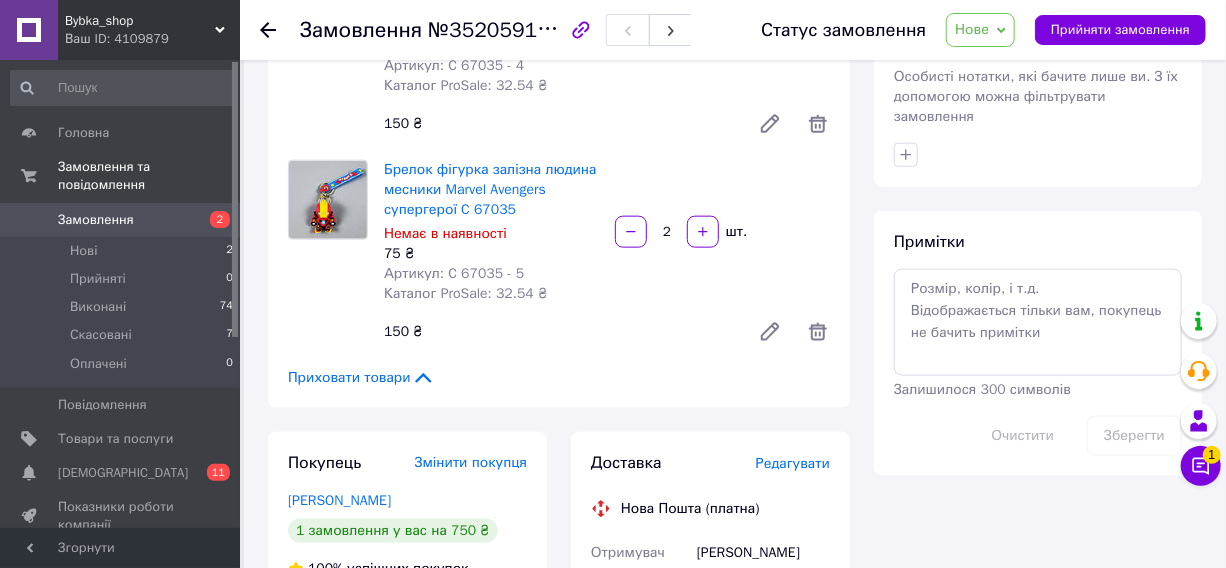 click on "Доставка Редагувати Нова Пошта (платна) Отримувач Гриб Наталія Телефон отримувача +380976612310 Адреса Дрогобич, №4 (до 30 кг): вул. Самбірська, 86 Дата відправки 10.07.2025 Платник Отримувач Оціночна вартість 1 500 ₴ Сума післяплати 1 500 ₴ Комісія за післяплату 50 ₴ Платник комісії післяплати Отримувач Передати номер або Згенерувати ЕН" at bounding box center [710, 842] 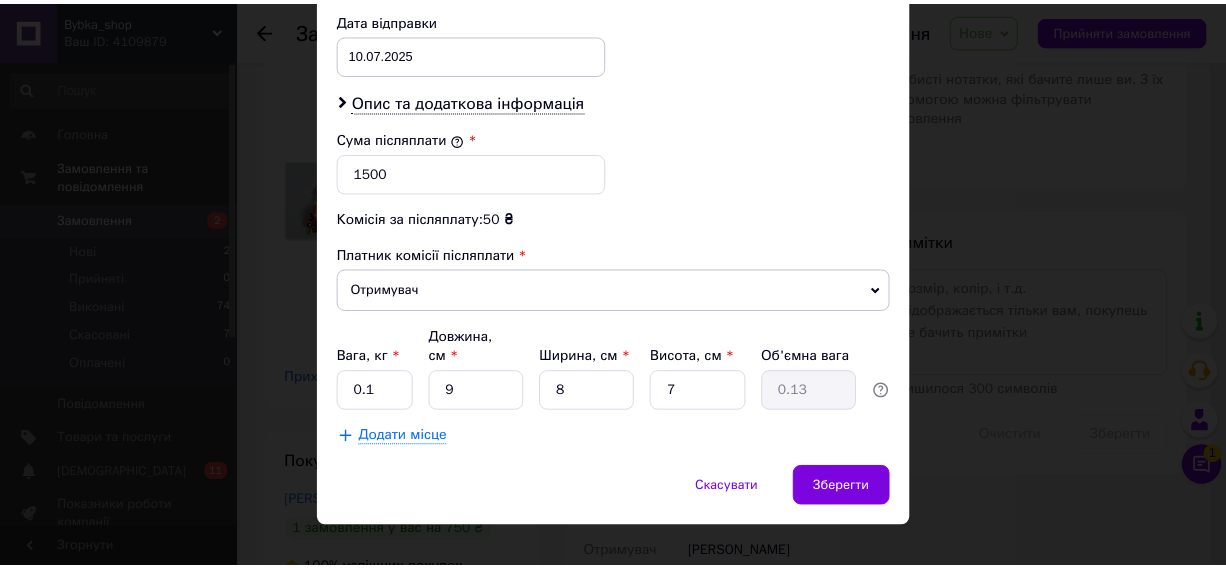 scroll, scrollTop: 954, scrollLeft: 0, axis: vertical 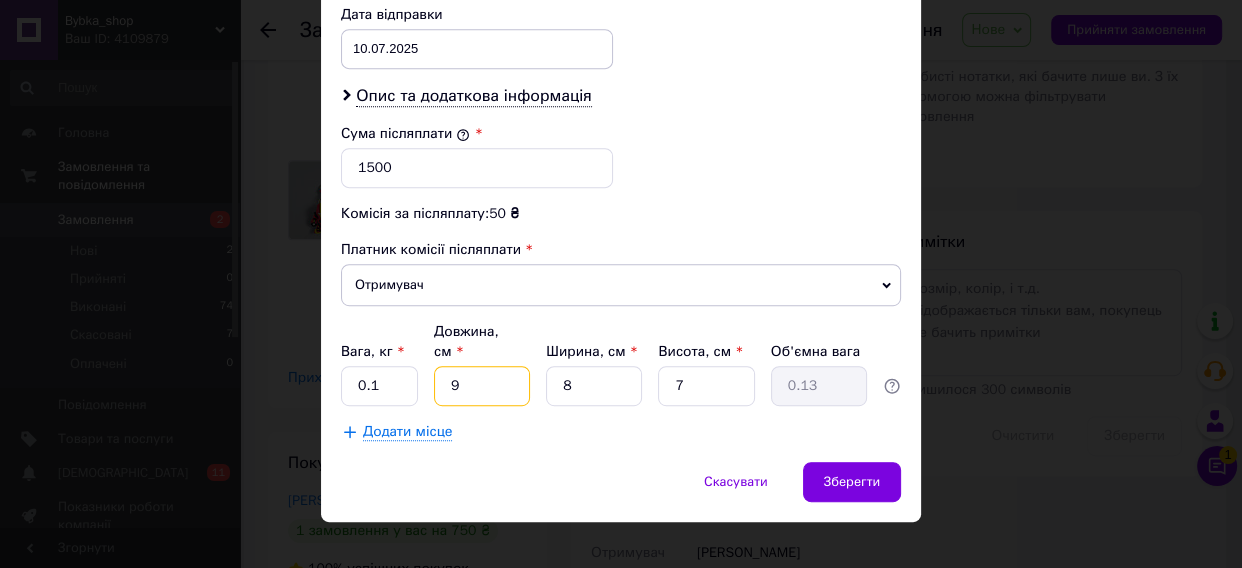 drag, startPoint x: 447, startPoint y: 361, endPoint x: 389, endPoint y: 361, distance: 58 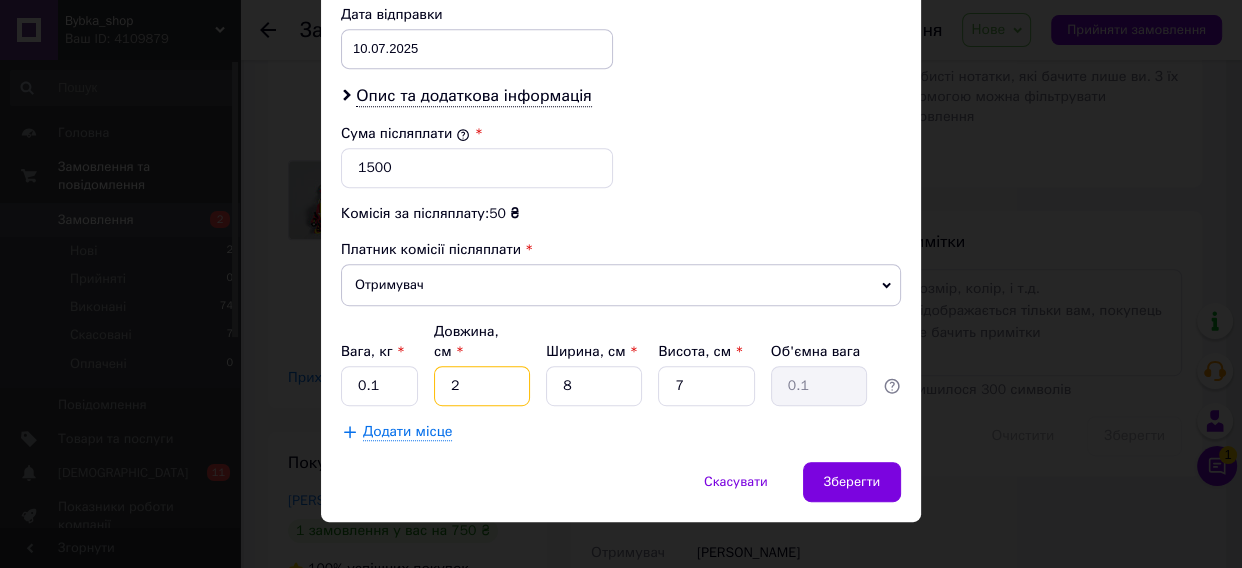 type on "21" 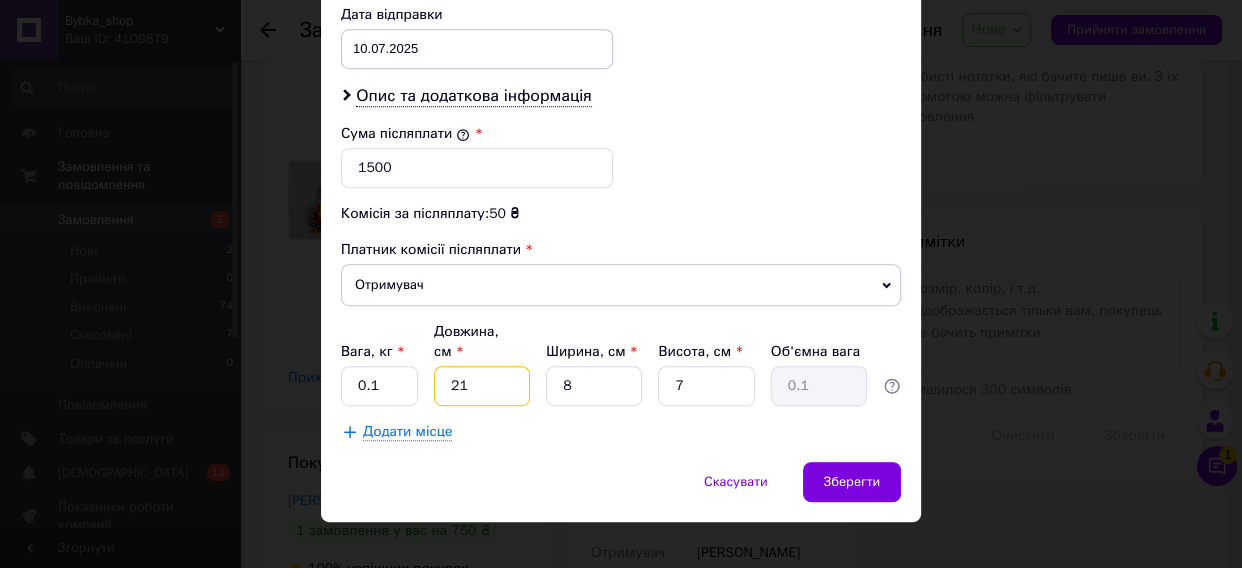 type on "0.29" 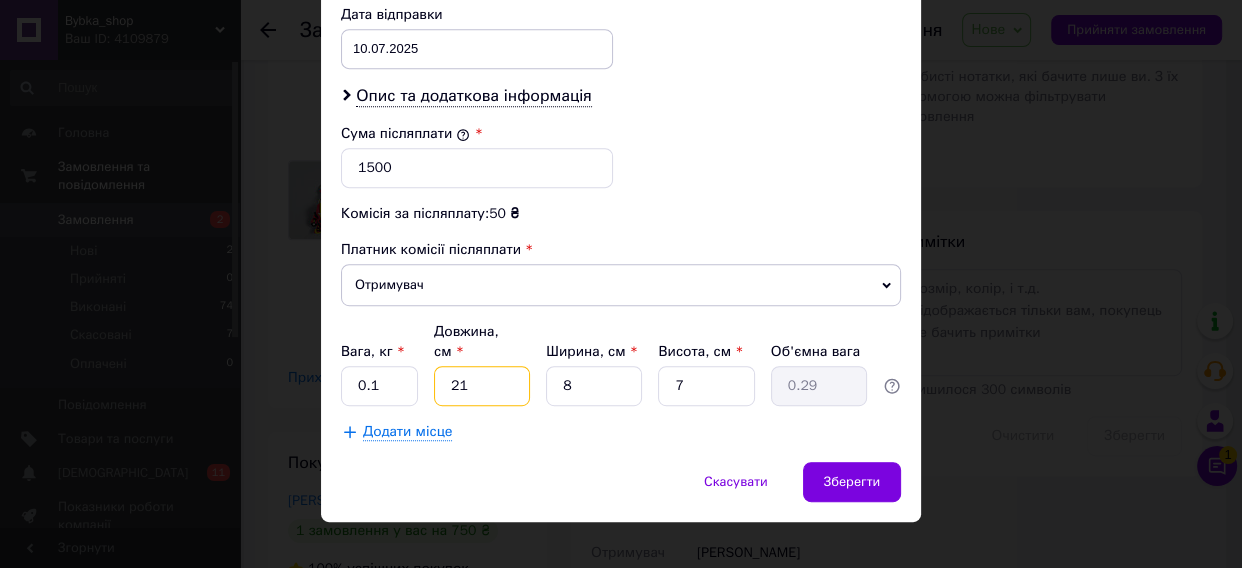 type on "21" 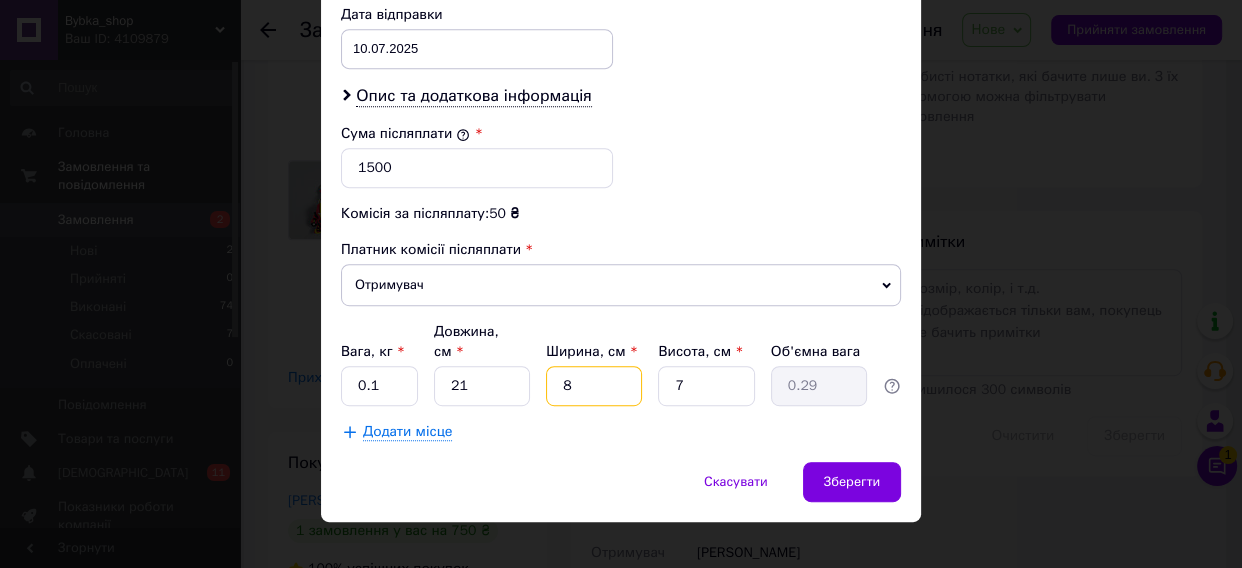 click on "8" at bounding box center [594, 386] 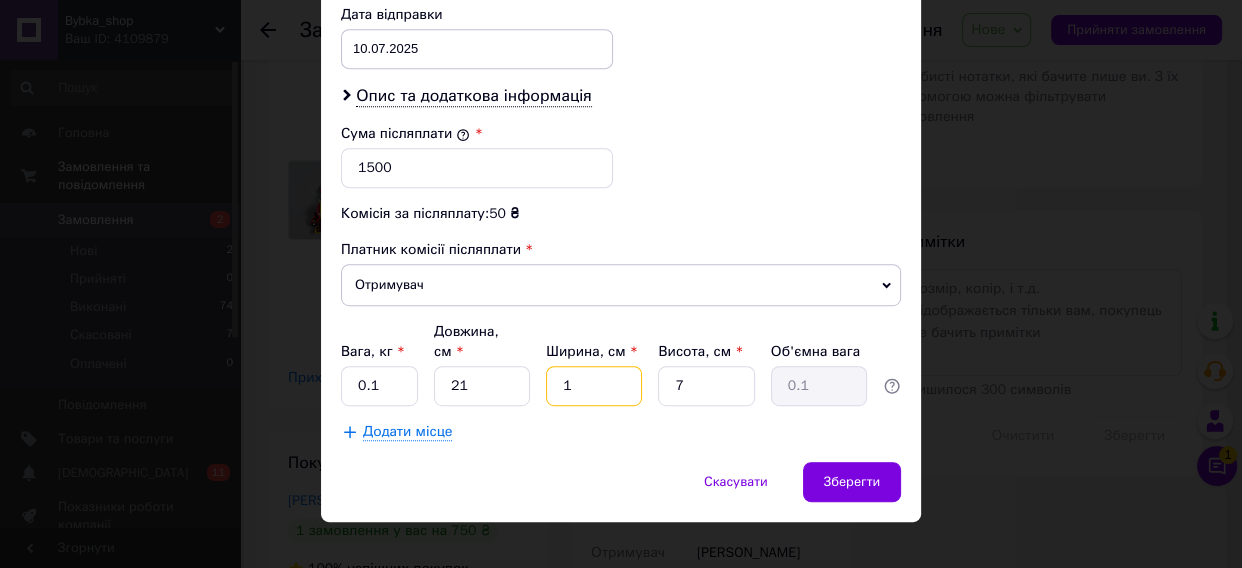 type on "16" 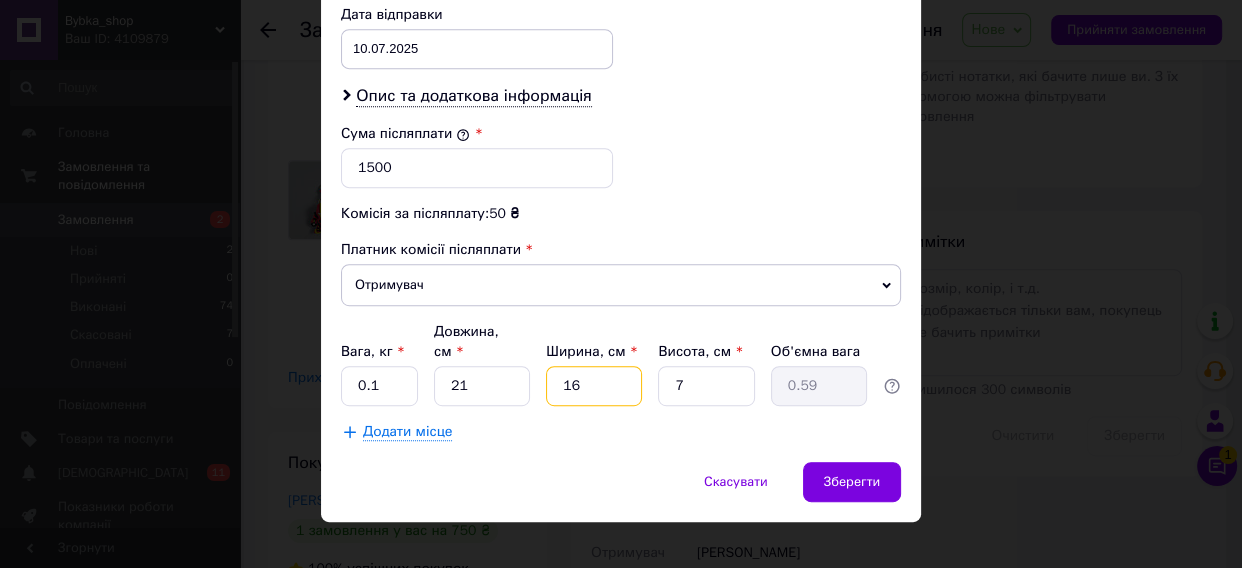 type on "166" 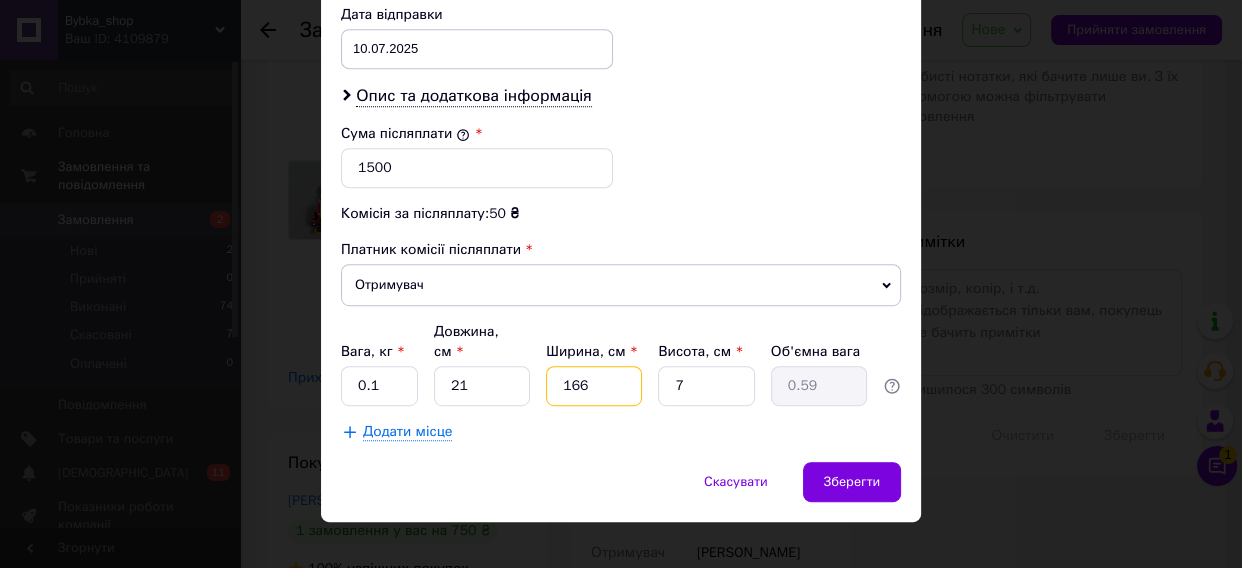 type on "6.1" 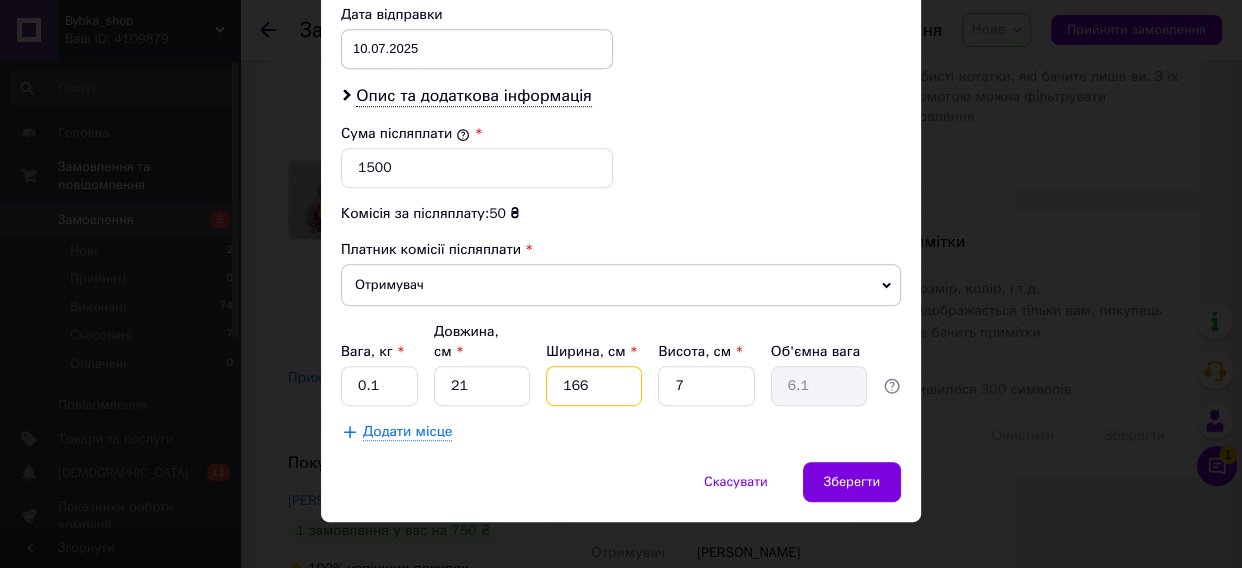 type on "166" 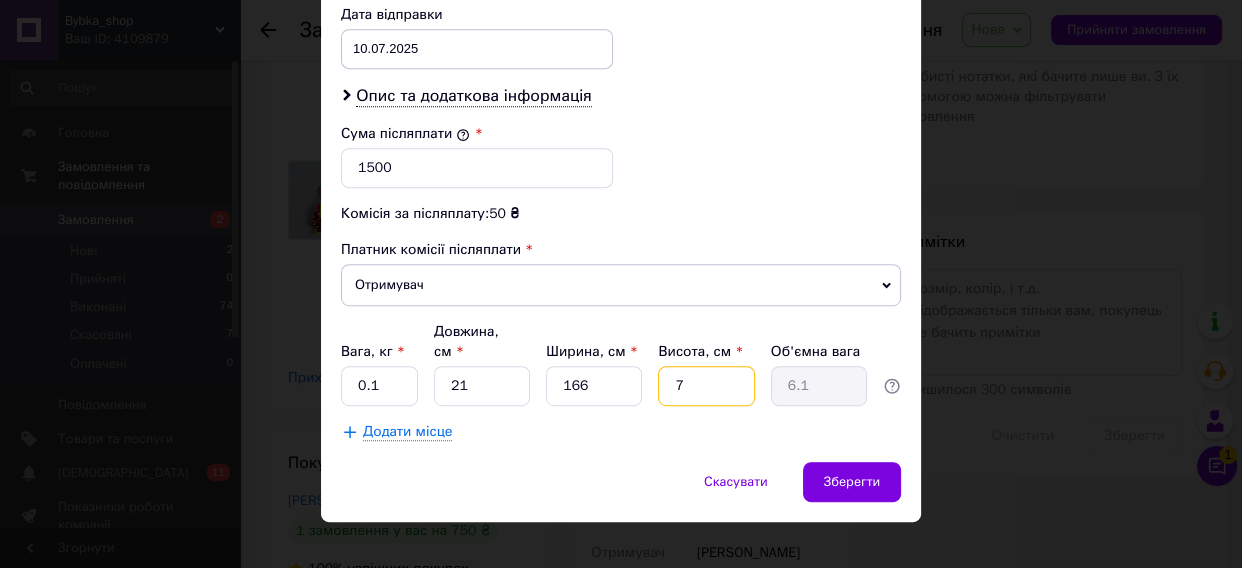 click on "7" at bounding box center (706, 386) 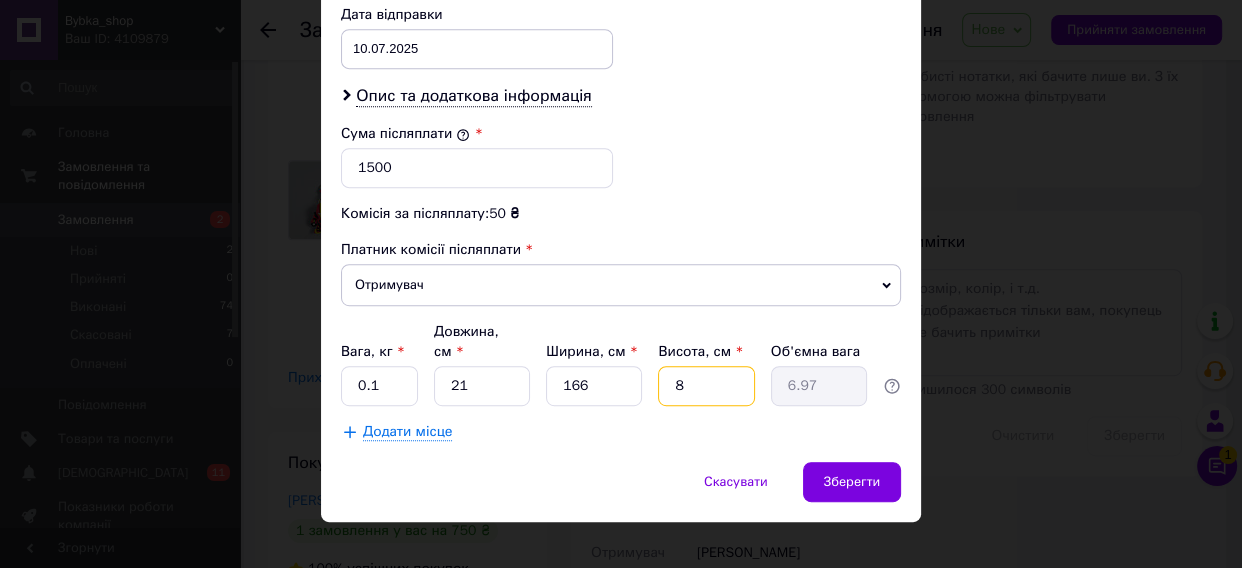 type on "8" 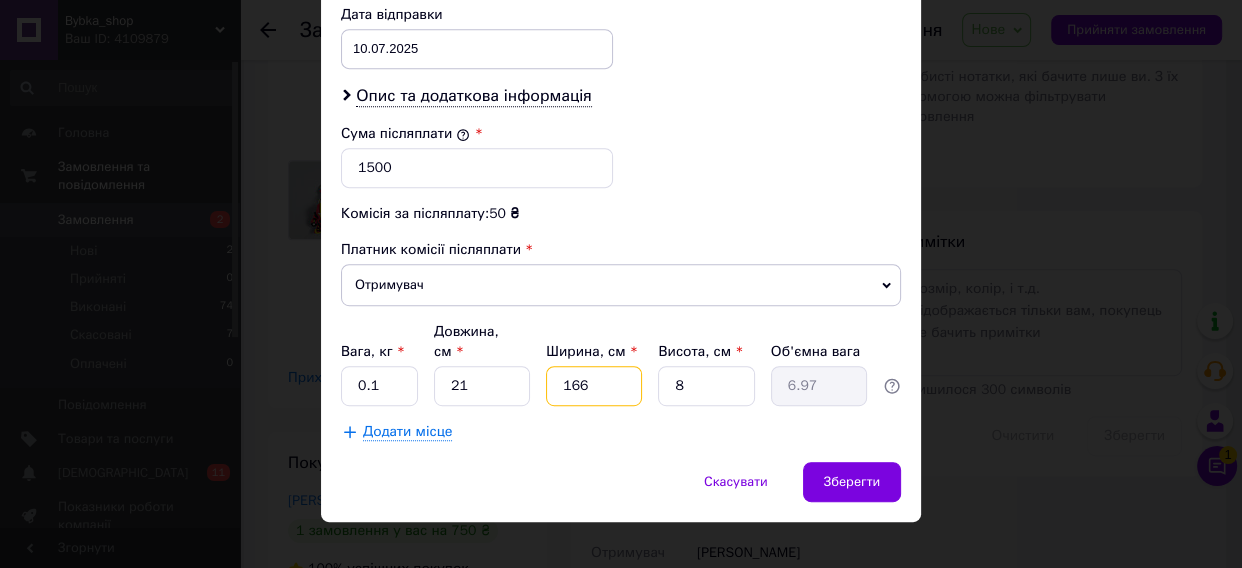 click on "166" at bounding box center [594, 386] 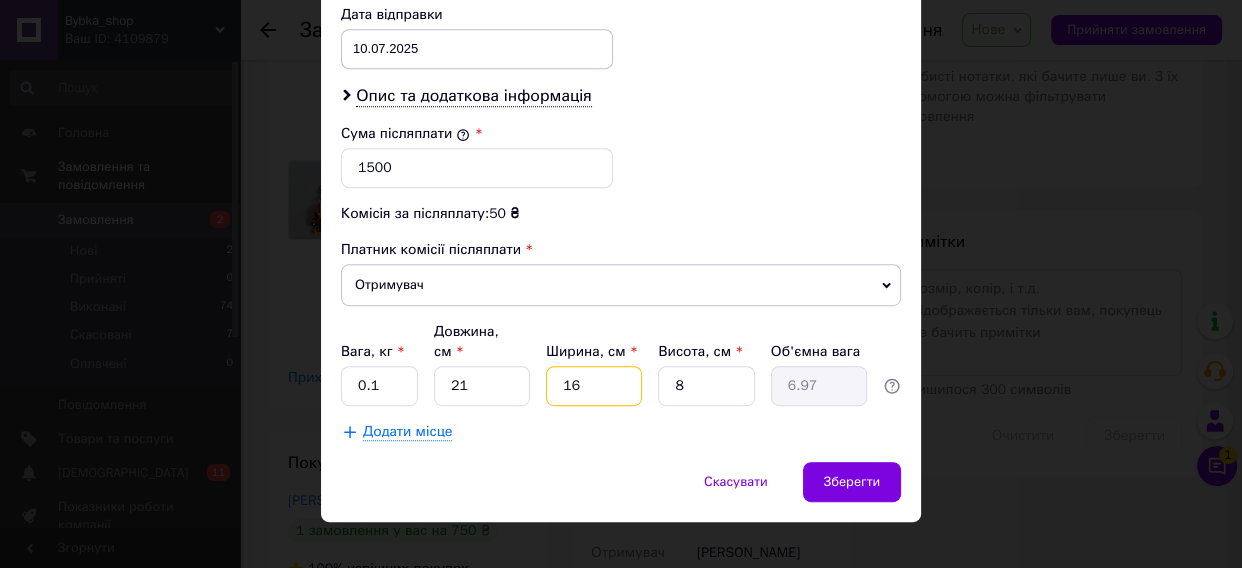 type on "0.67" 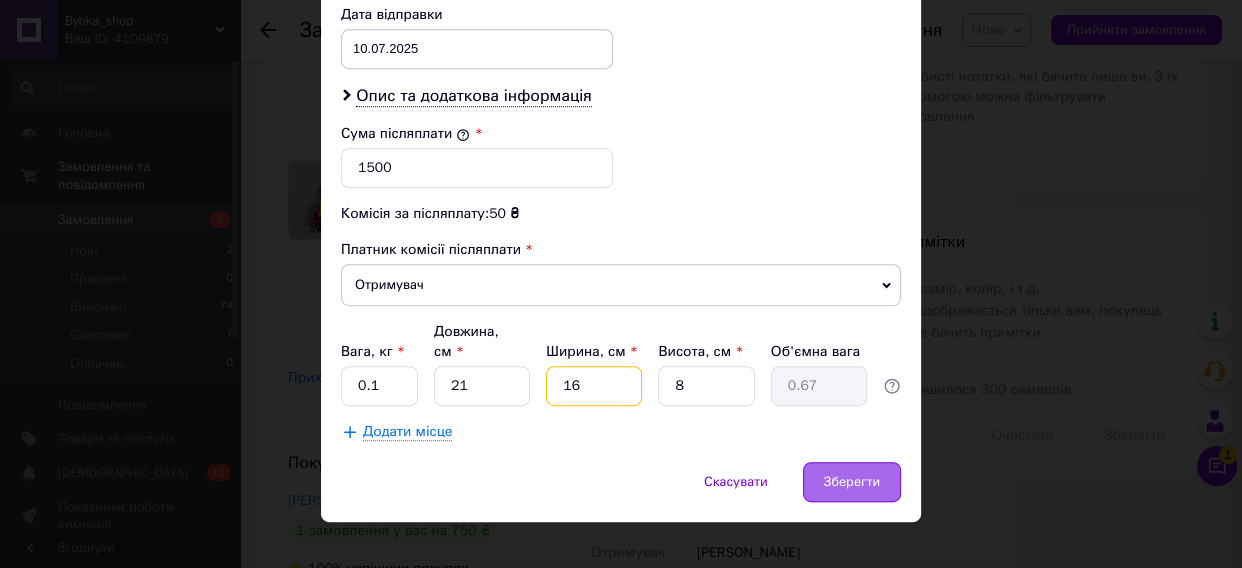 type on "16" 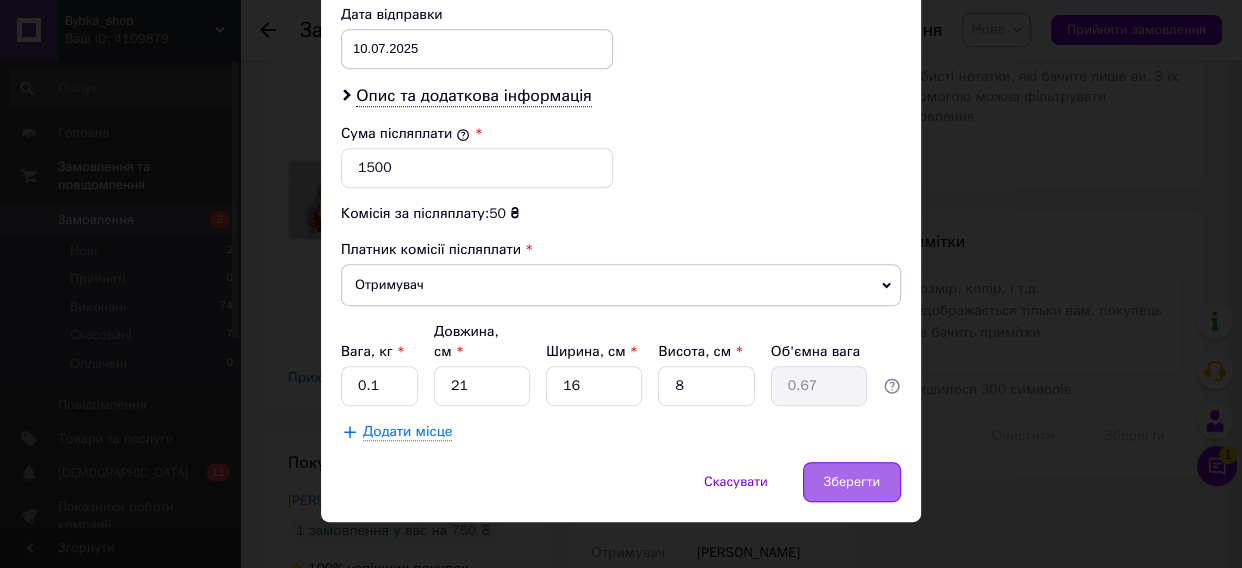 click on "Зберегти" at bounding box center [852, 482] 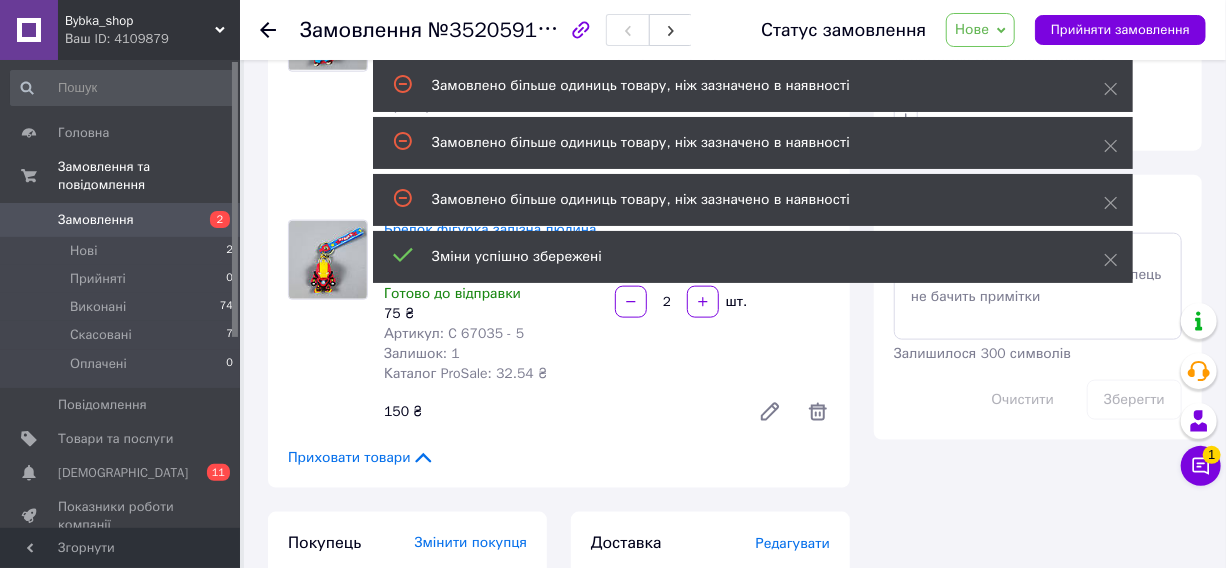 scroll, scrollTop: 995, scrollLeft: 0, axis: vertical 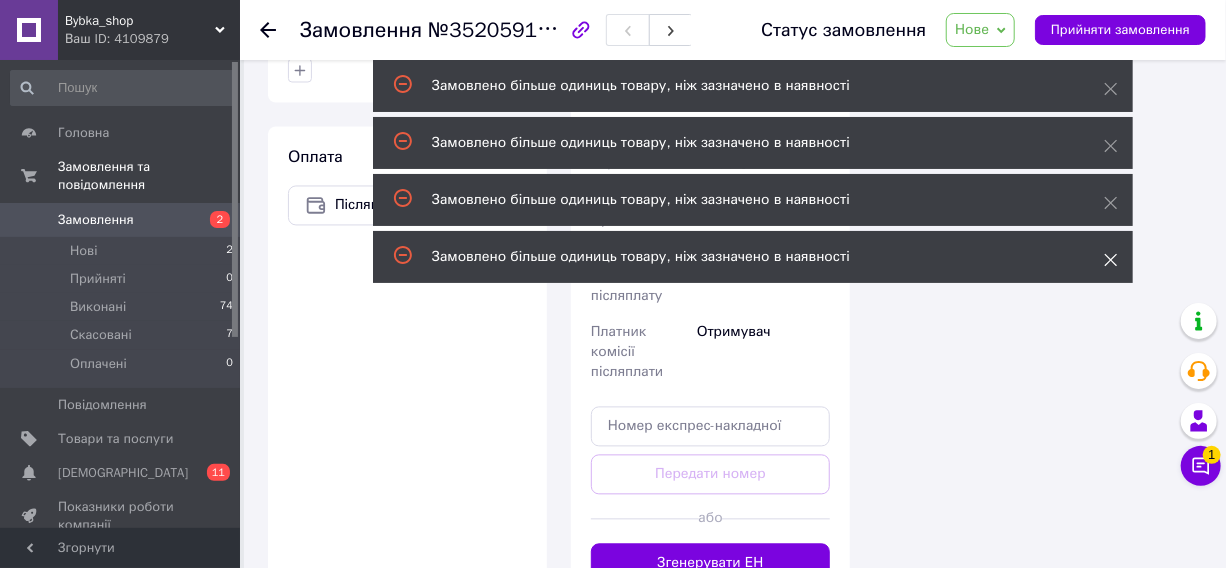 click 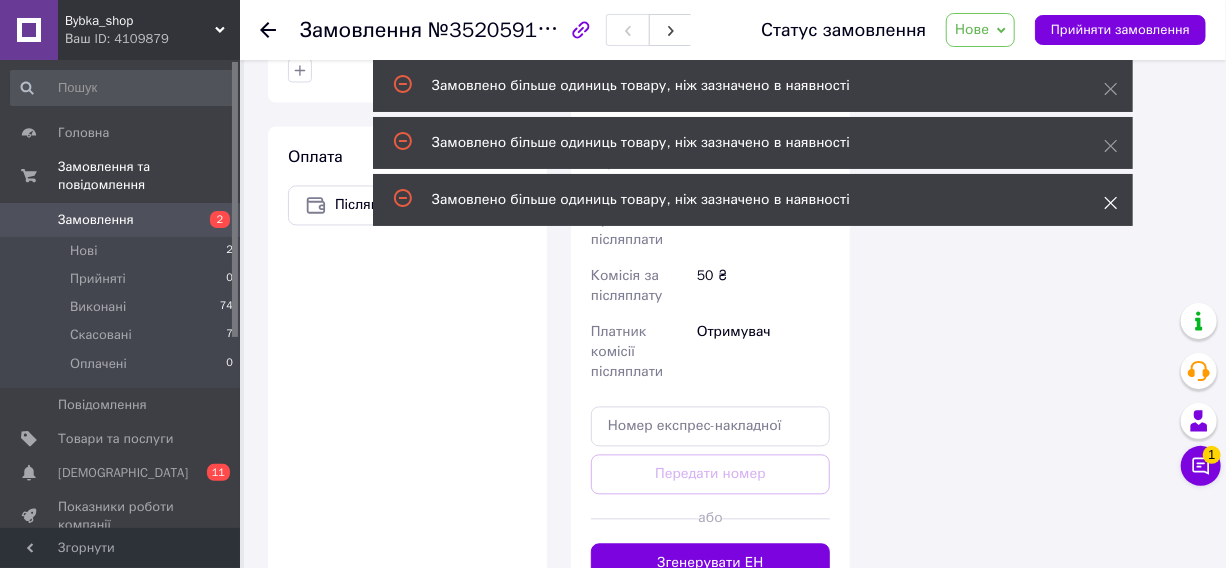 click 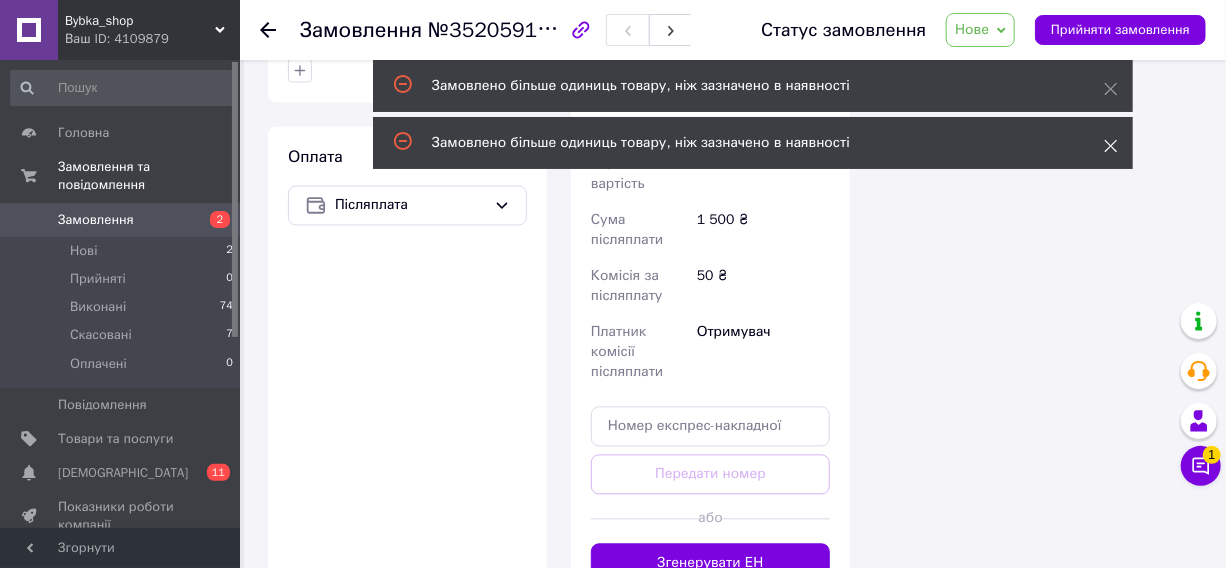 click 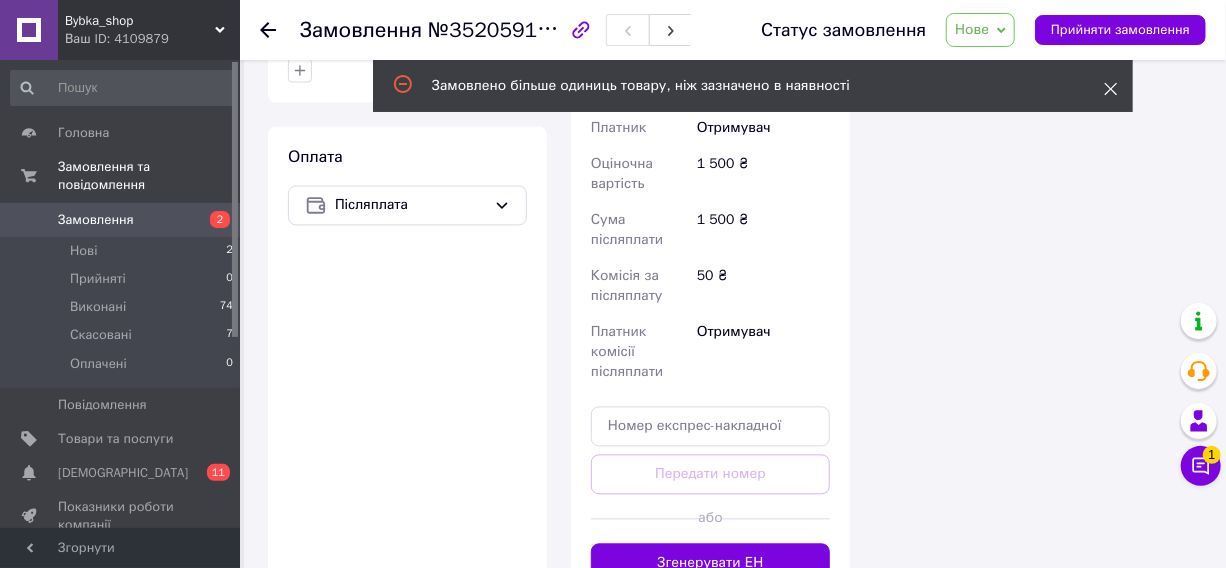 click 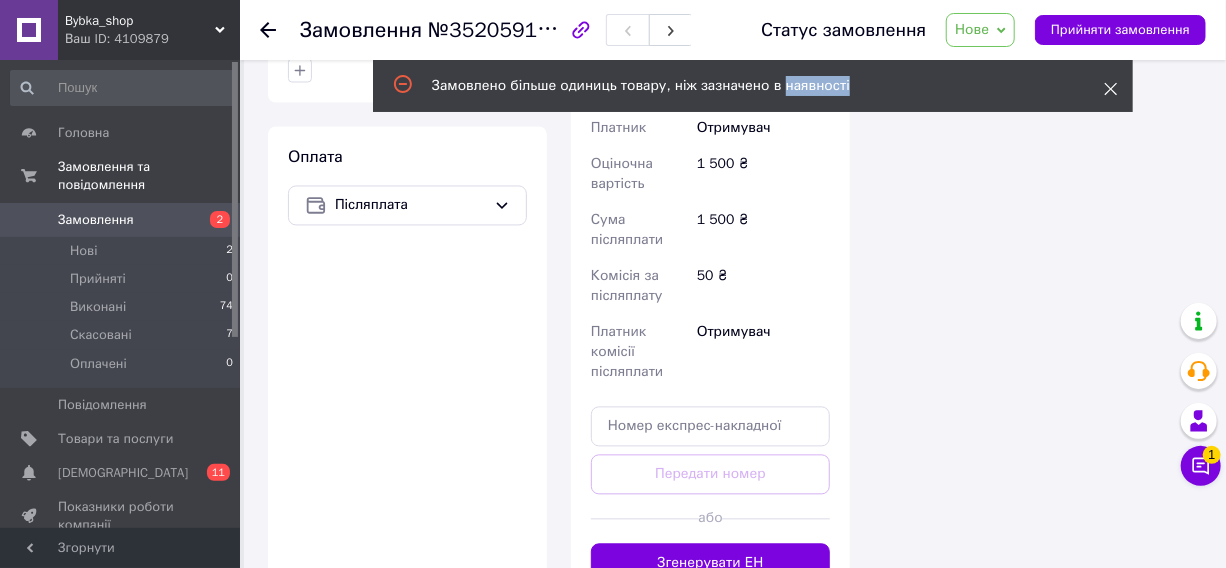 click 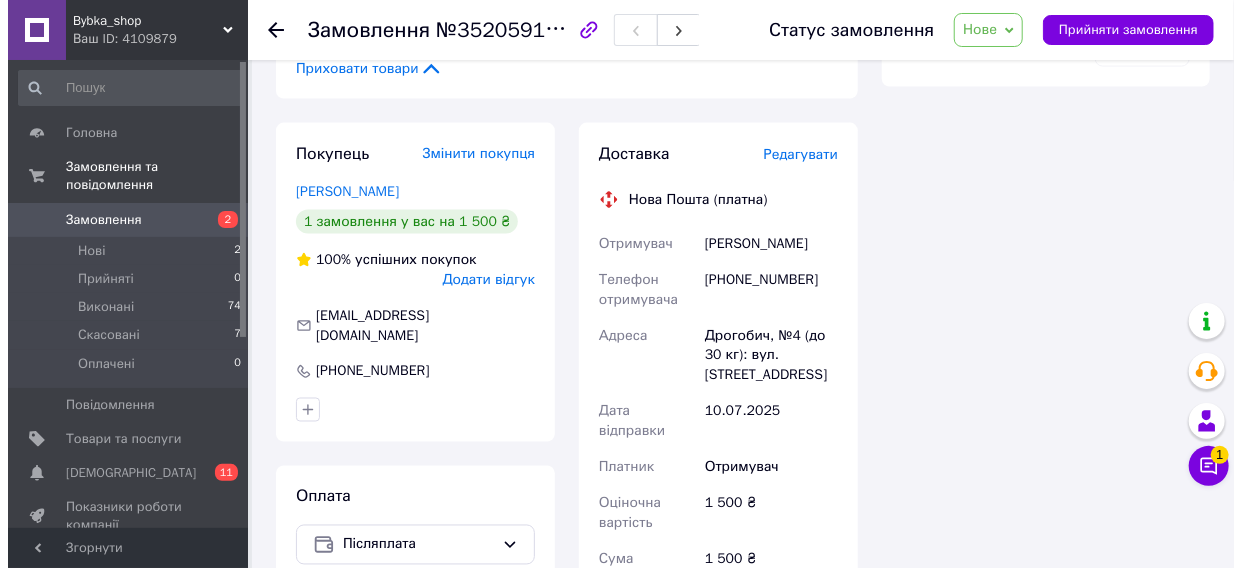 scroll, scrollTop: 1126, scrollLeft: 0, axis: vertical 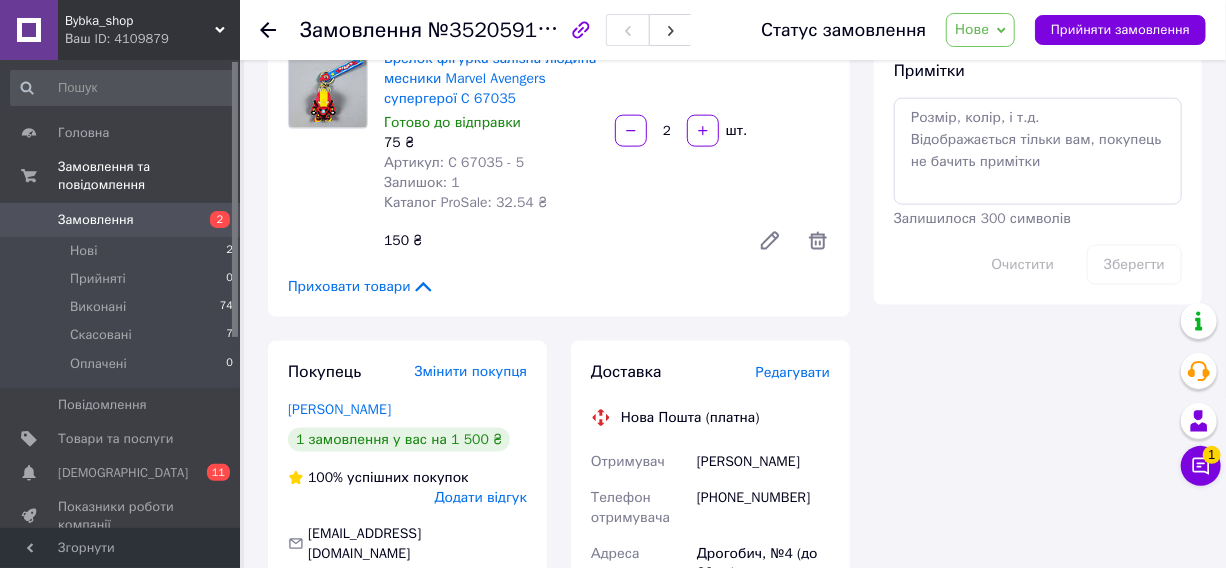 click on "Редагувати" at bounding box center (793, 372) 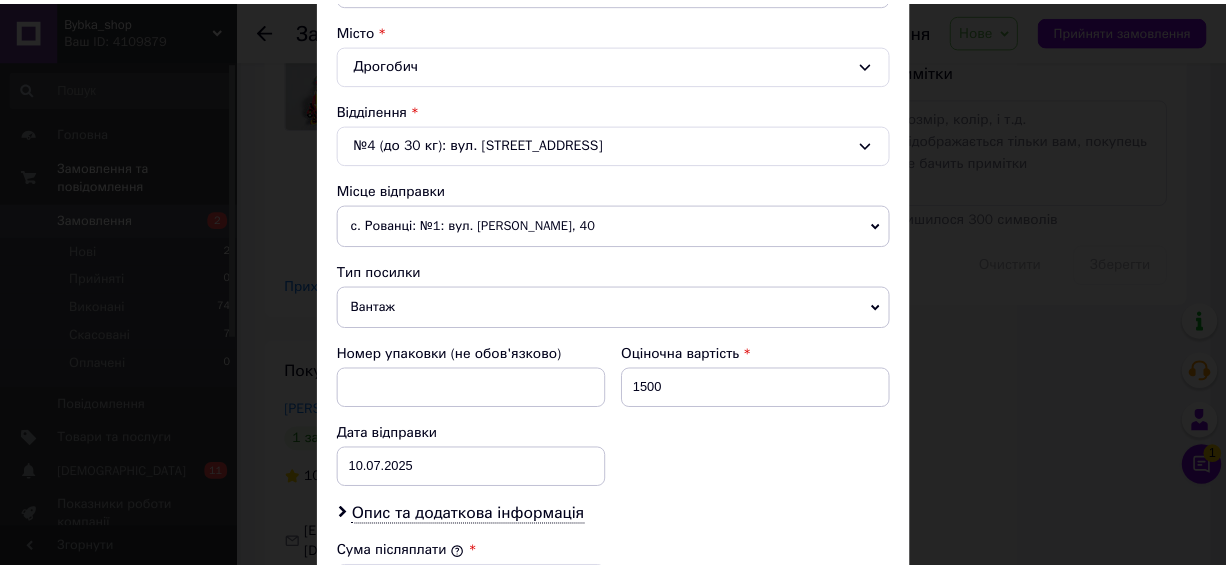 scroll, scrollTop: 954, scrollLeft: 0, axis: vertical 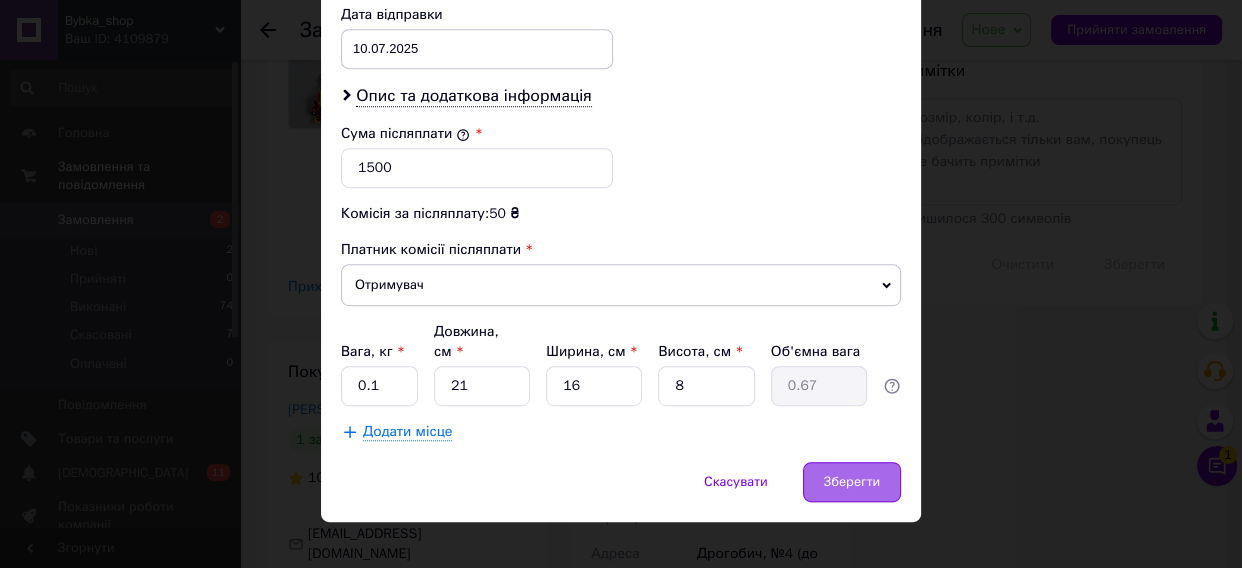 click on "Зберегти" at bounding box center (852, 482) 